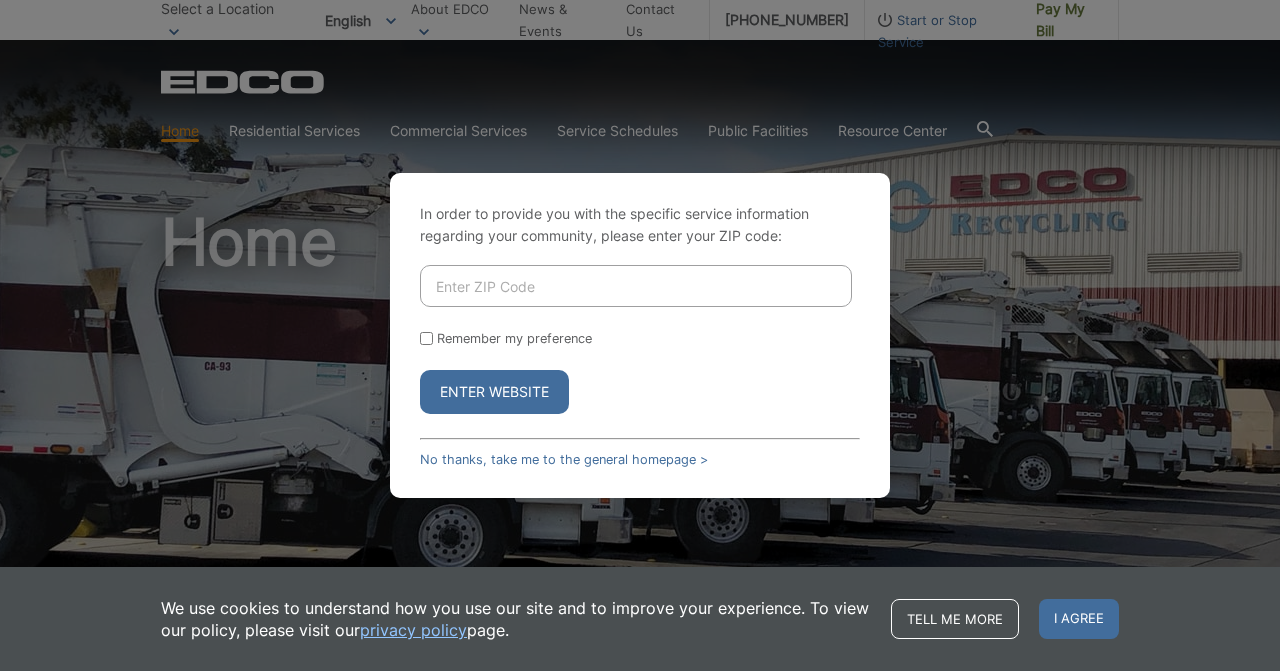 scroll, scrollTop: 0, scrollLeft: 0, axis: both 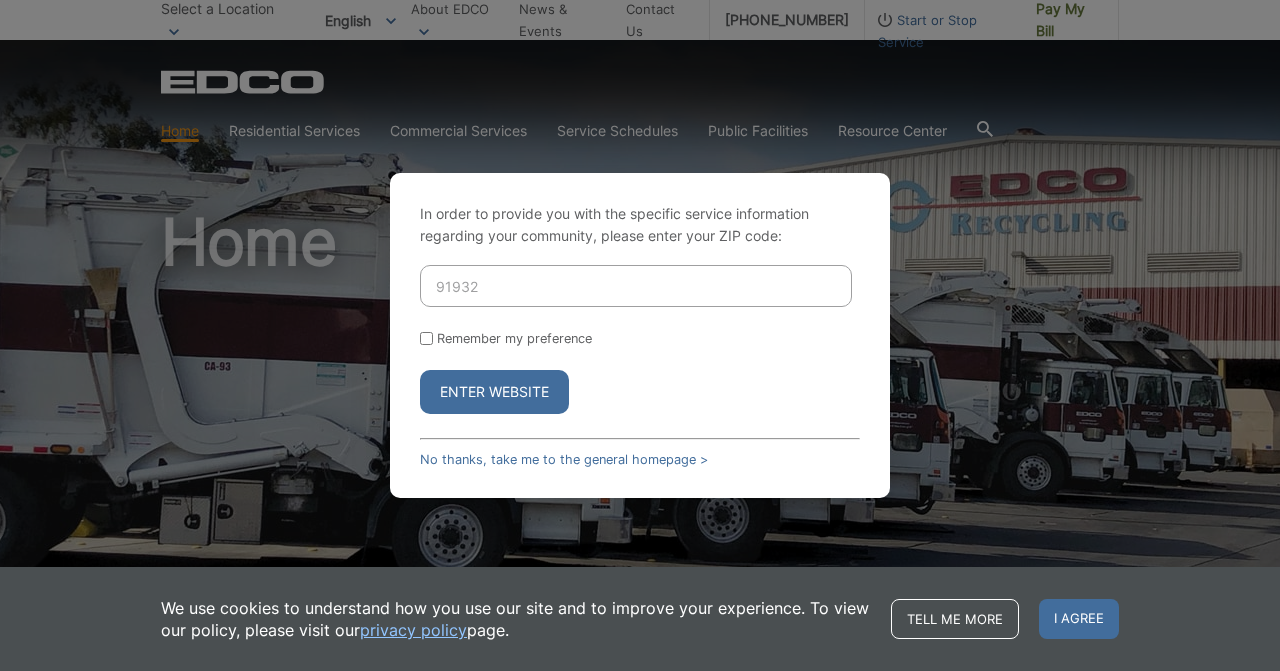 type on "91932" 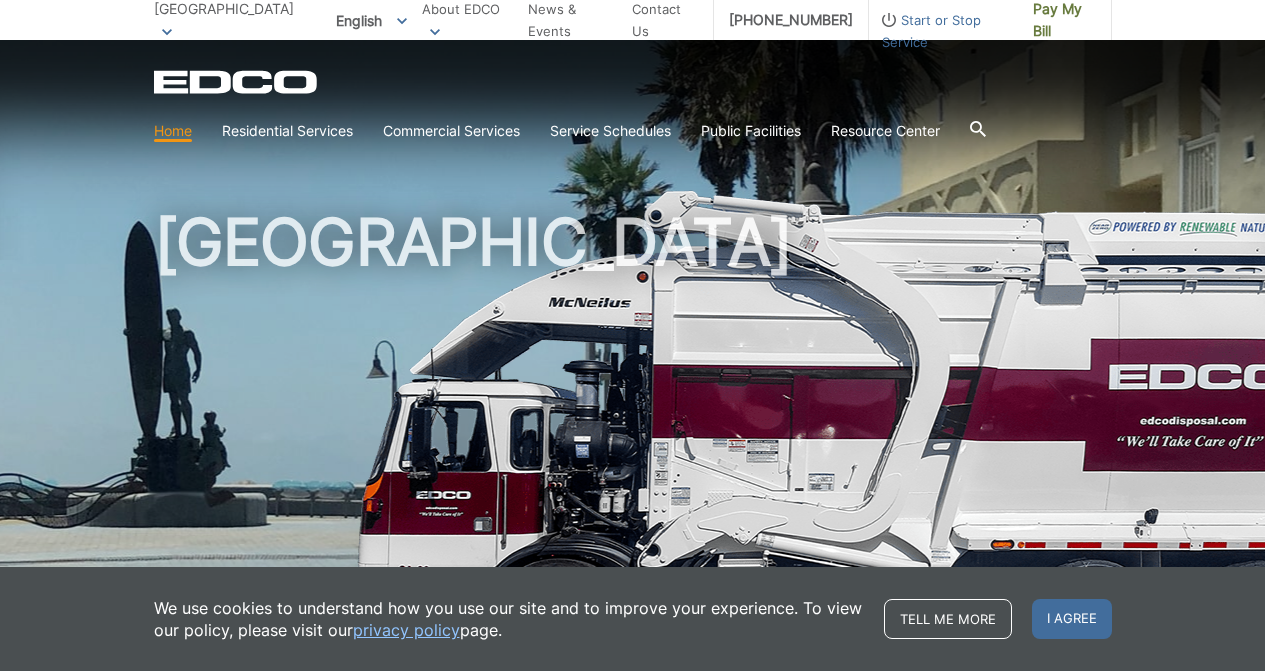scroll, scrollTop: 0, scrollLeft: 0, axis: both 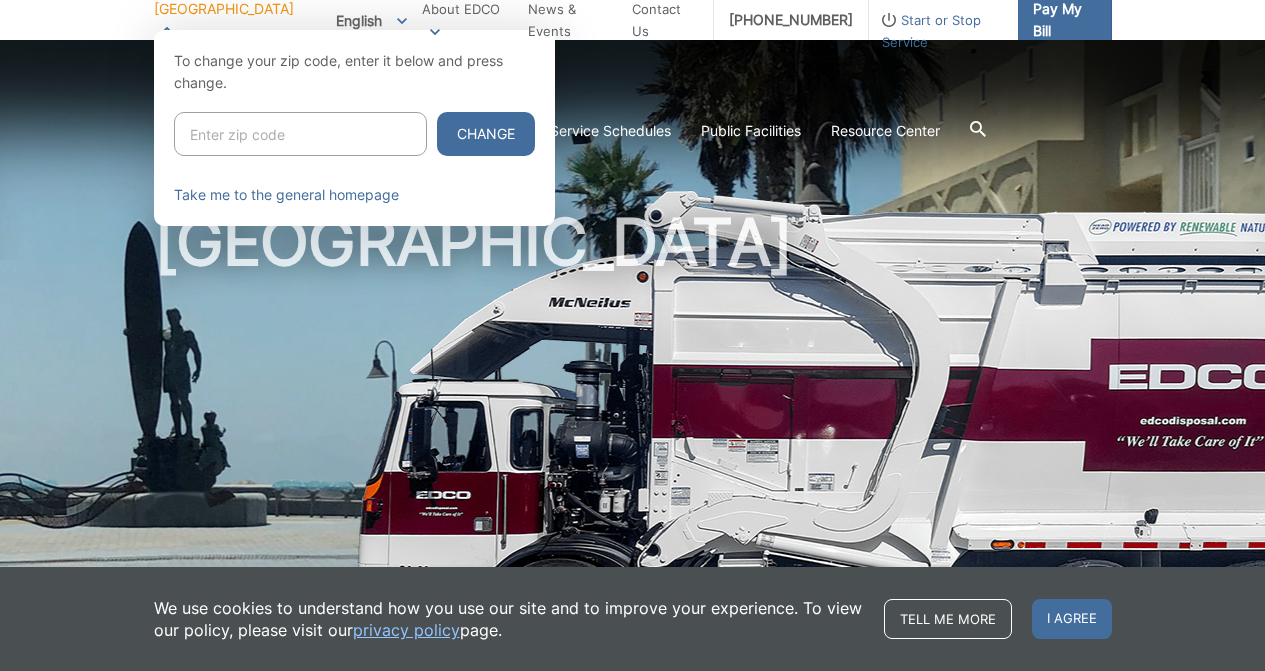 click on "Pay My Bill" at bounding box center [1064, 20] 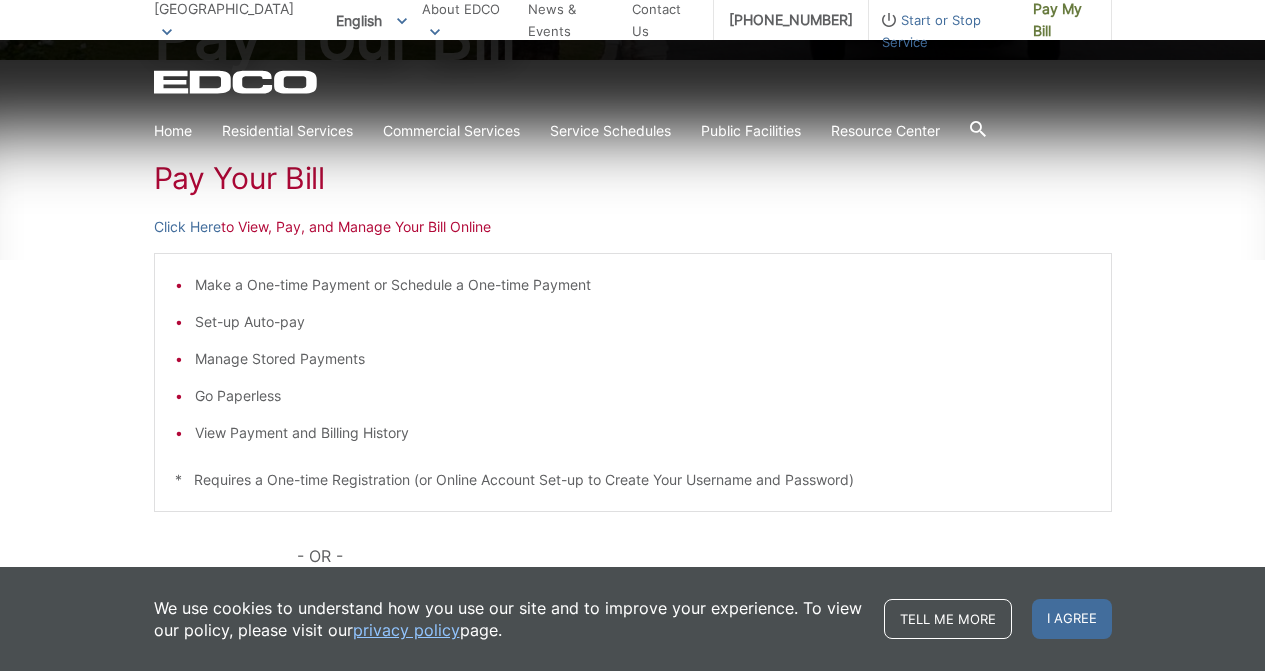 scroll, scrollTop: 286, scrollLeft: 0, axis: vertical 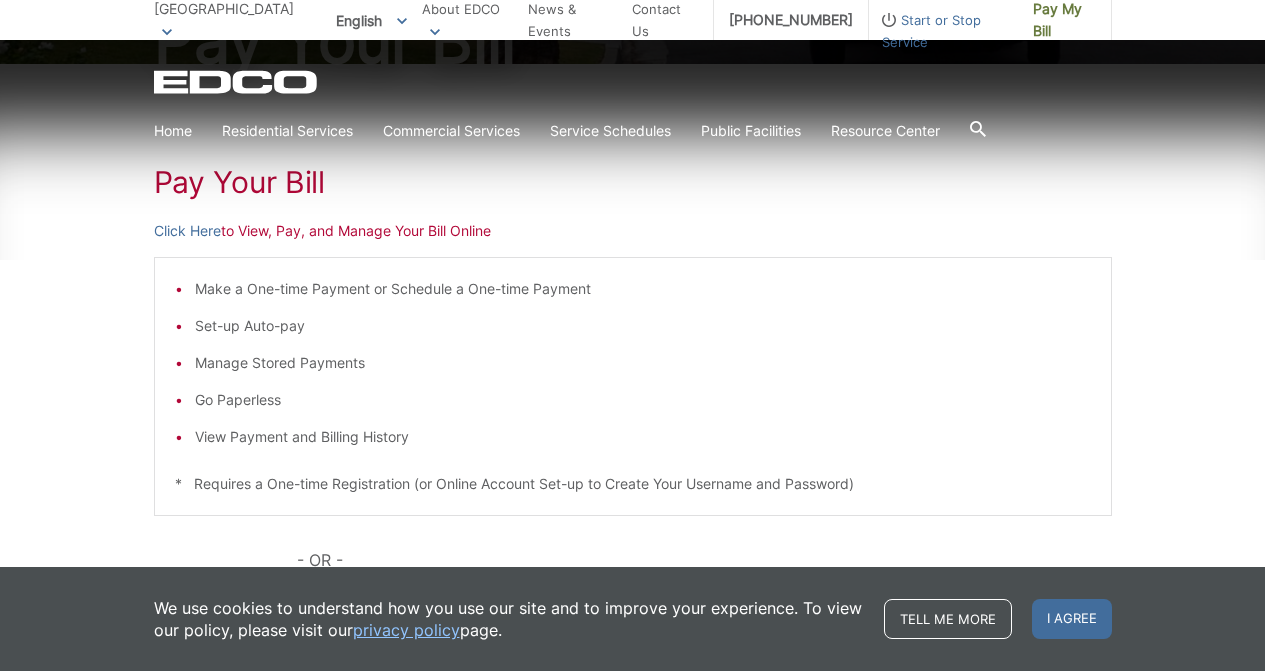 click on "[GEOGRAPHIC_DATA]" at bounding box center [228, 20] 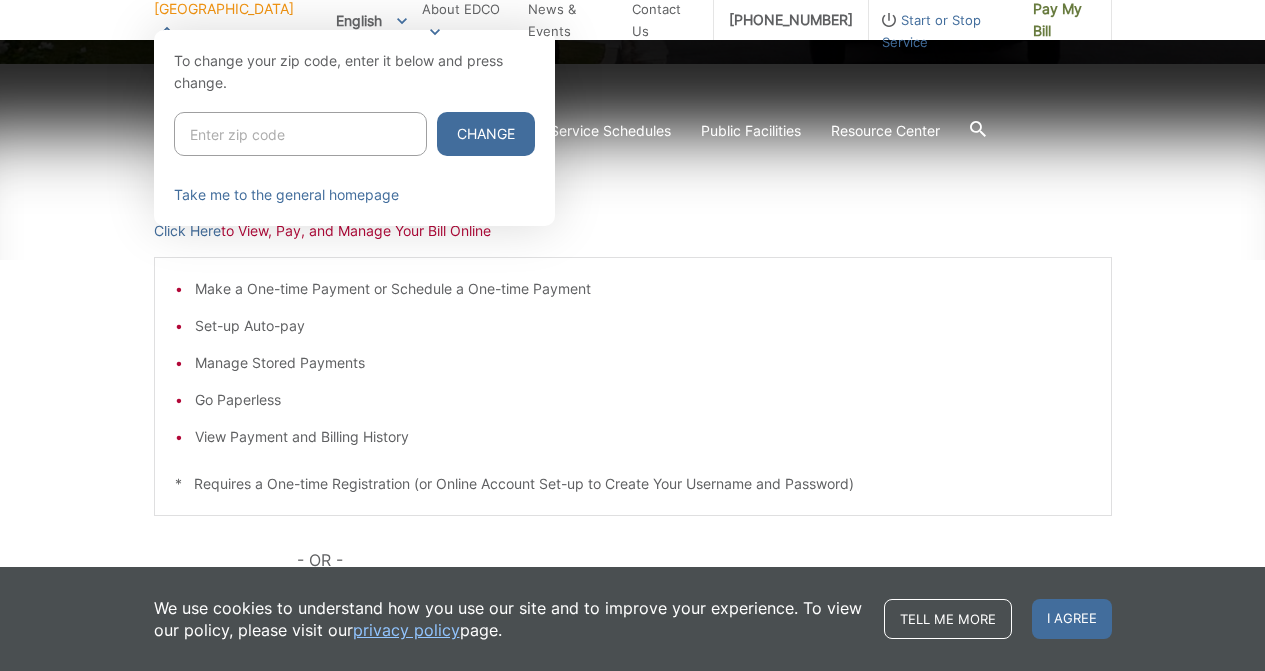 click at bounding box center (632, 365) 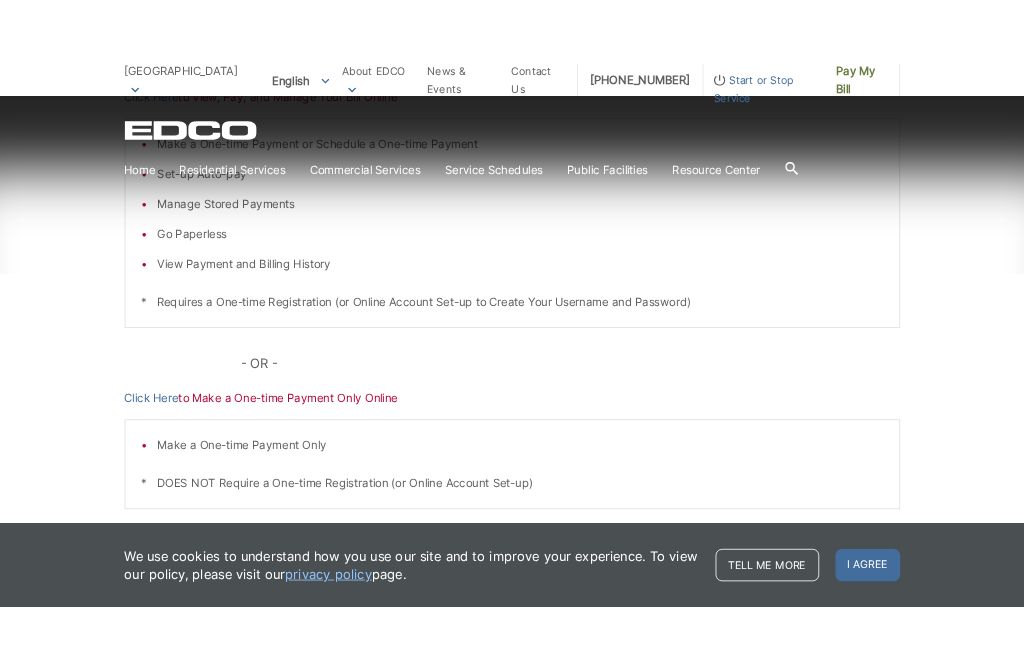 scroll, scrollTop: 289, scrollLeft: 0, axis: vertical 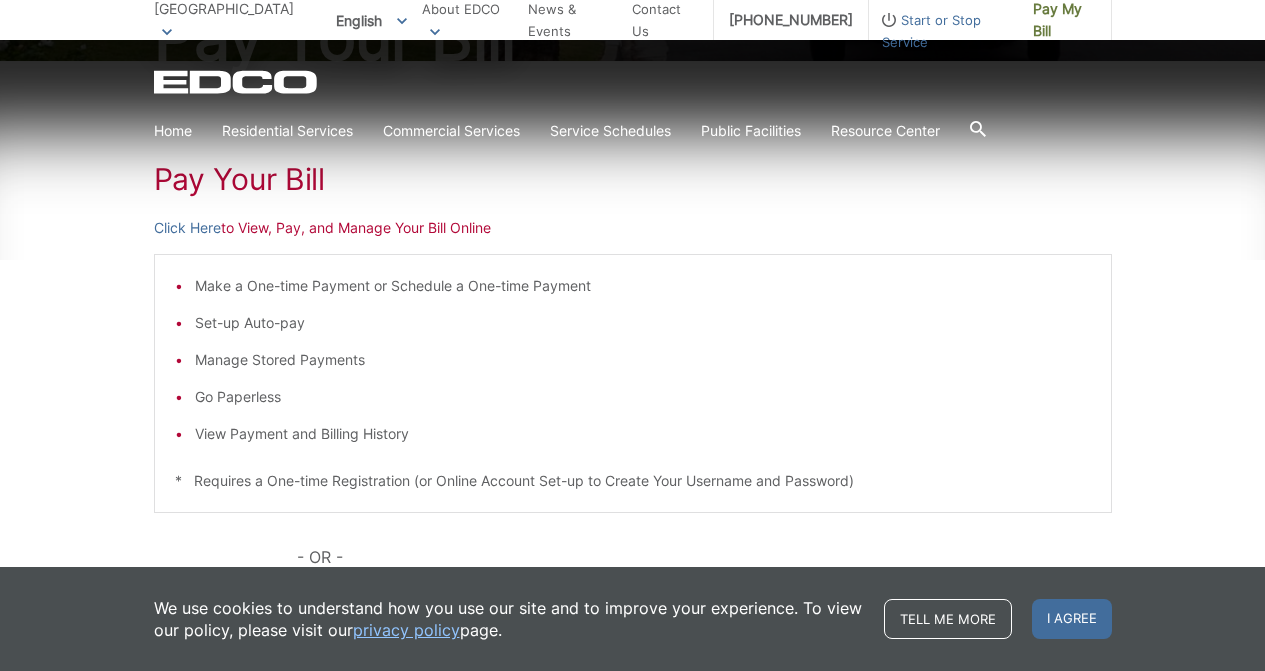 click on "Pay Your Bill
Click Here  to View, Pay, and Manage Your Bill Online
Make a One-time Payment or Schedule a One-time Payment
Set-up Auto-pay
Manage Stored Payments
Go Paperless
View Payment and Billing History
*   Requires a One-time Registration (or Online Account Set-up to Create Your Username and Password)
- OR -
Click Here  to Make a One-time Payment Only Online
Make a One-time Payment Only
*   DOES NOT Require a One-time Registration (or Online Account Set-up)" at bounding box center [632, 464] 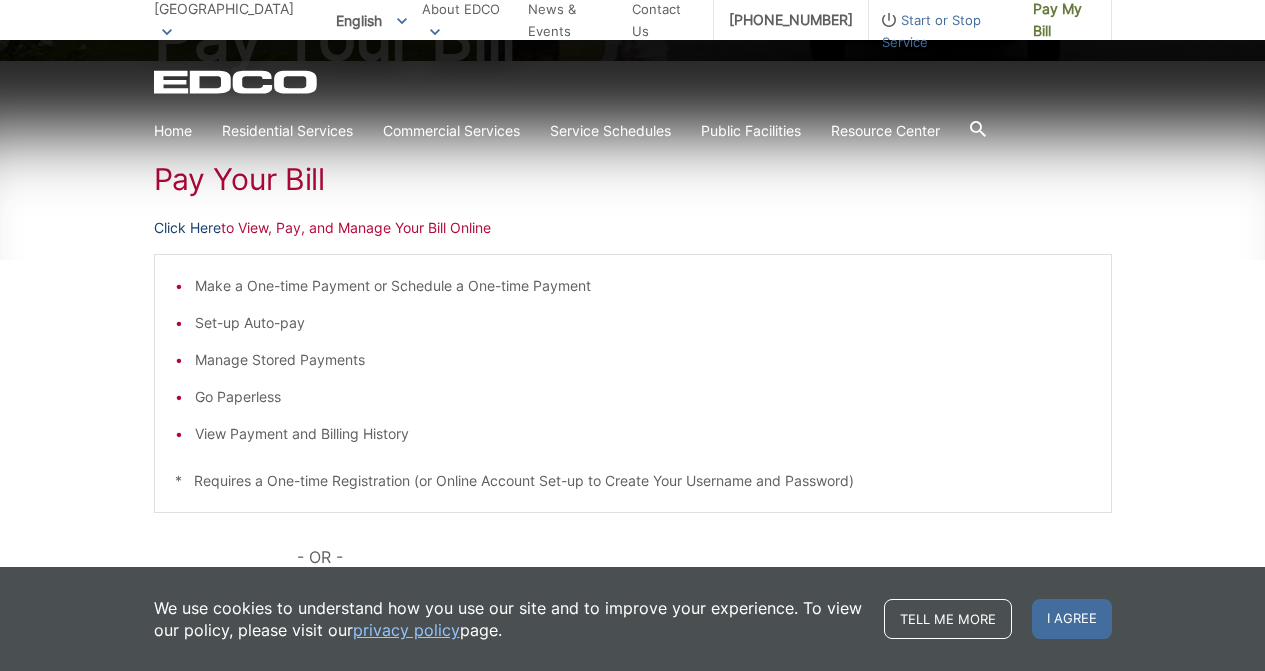 click on "Click Here" at bounding box center (187, 228) 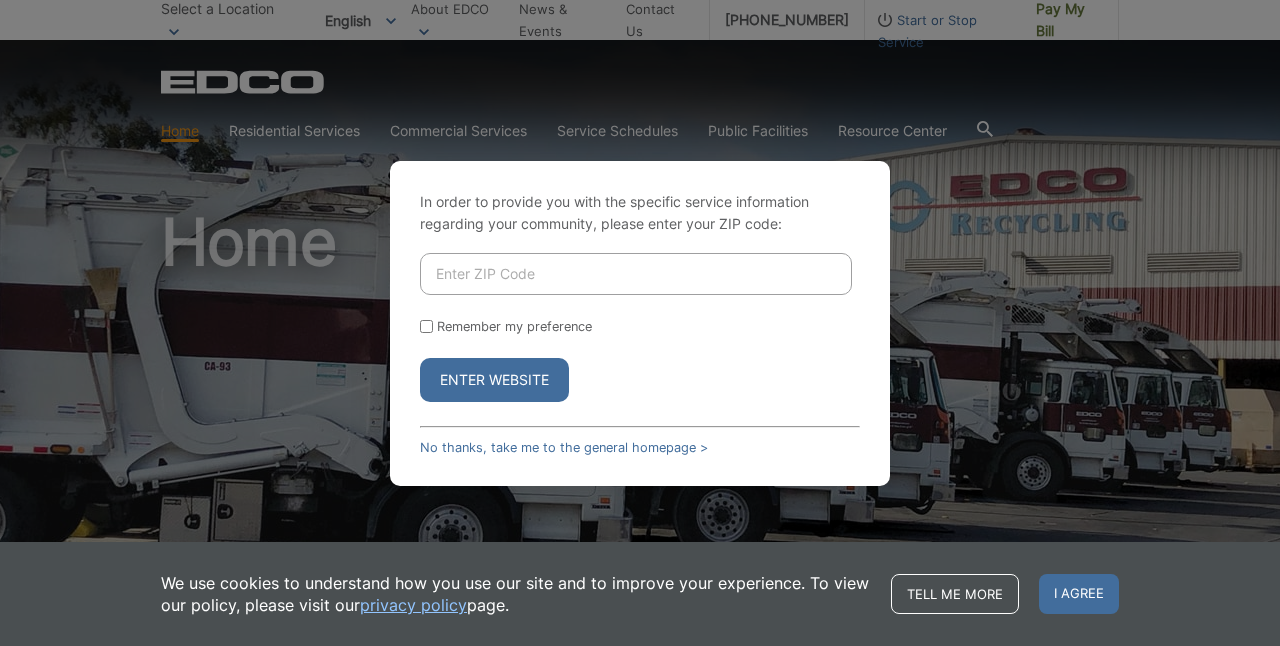 scroll, scrollTop: 0, scrollLeft: 0, axis: both 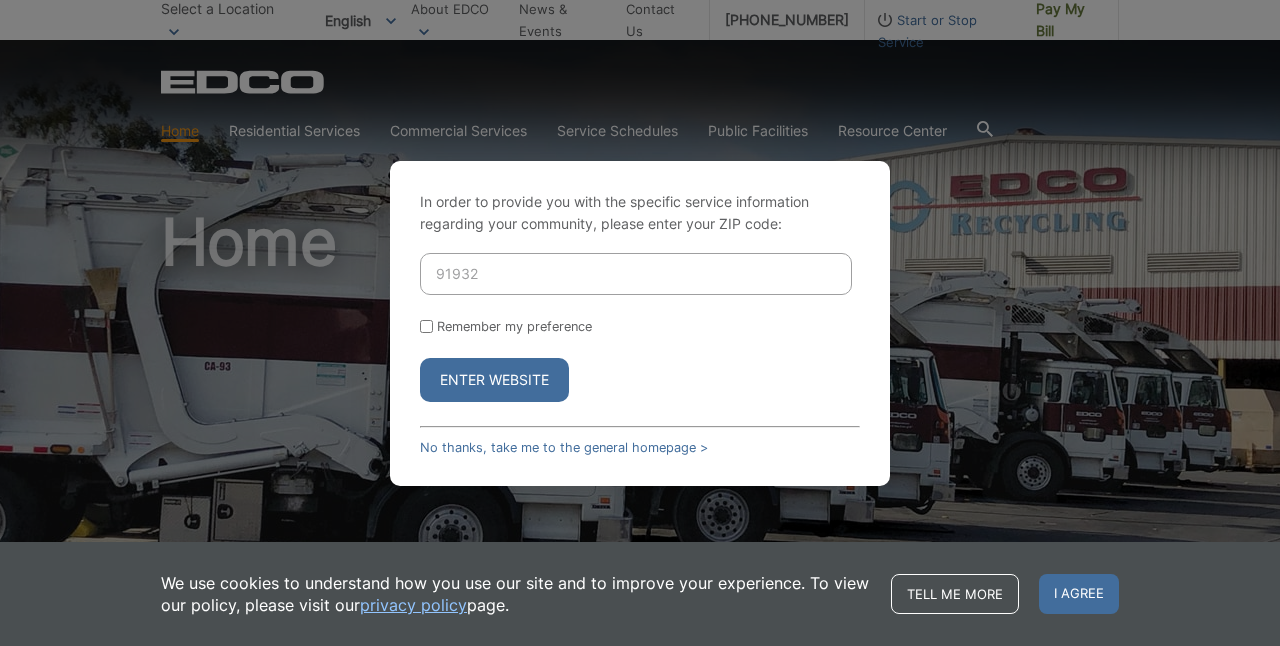 type on "91932" 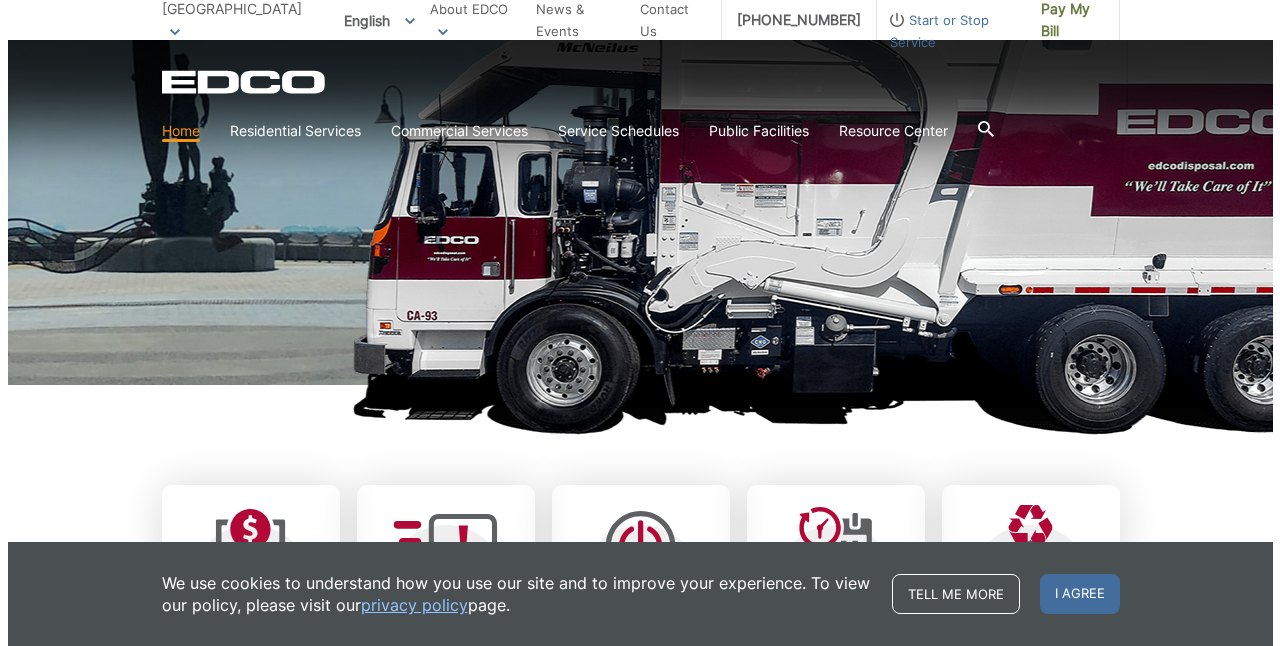 scroll, scrollTop: 513, scrollLeft: 0, axis: vertical 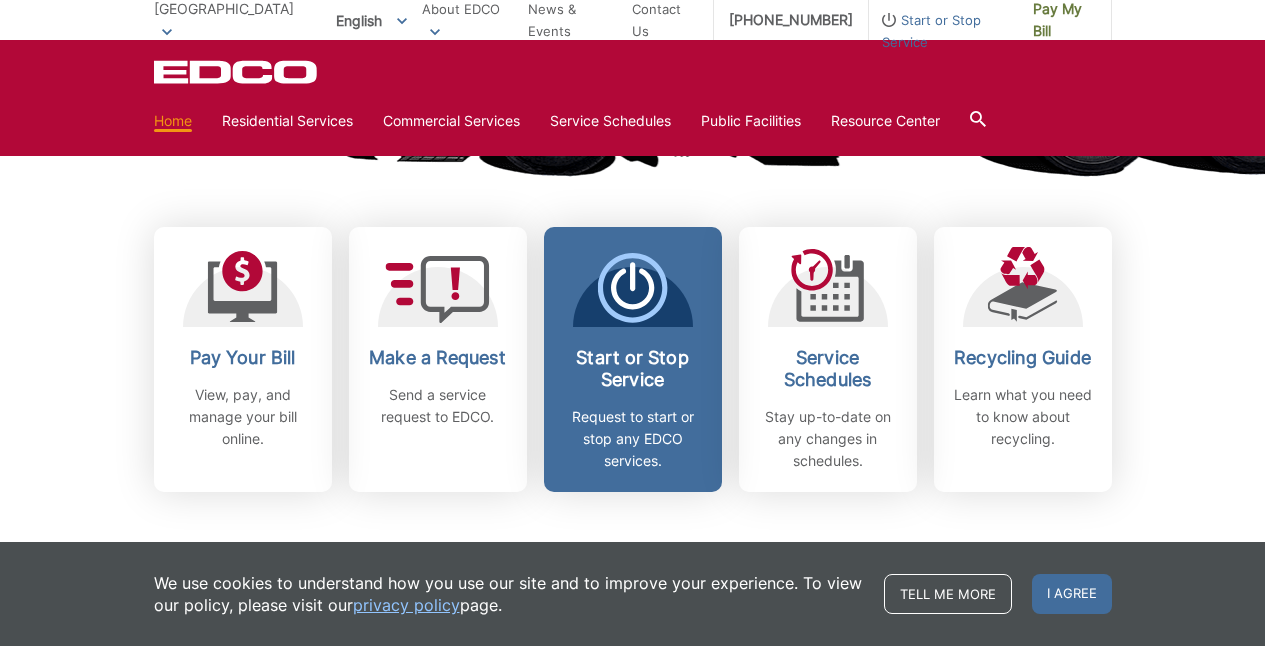 click on "Start or Stop Service
Request to start or stop any EDCO services." at bounding box center (633, 359) 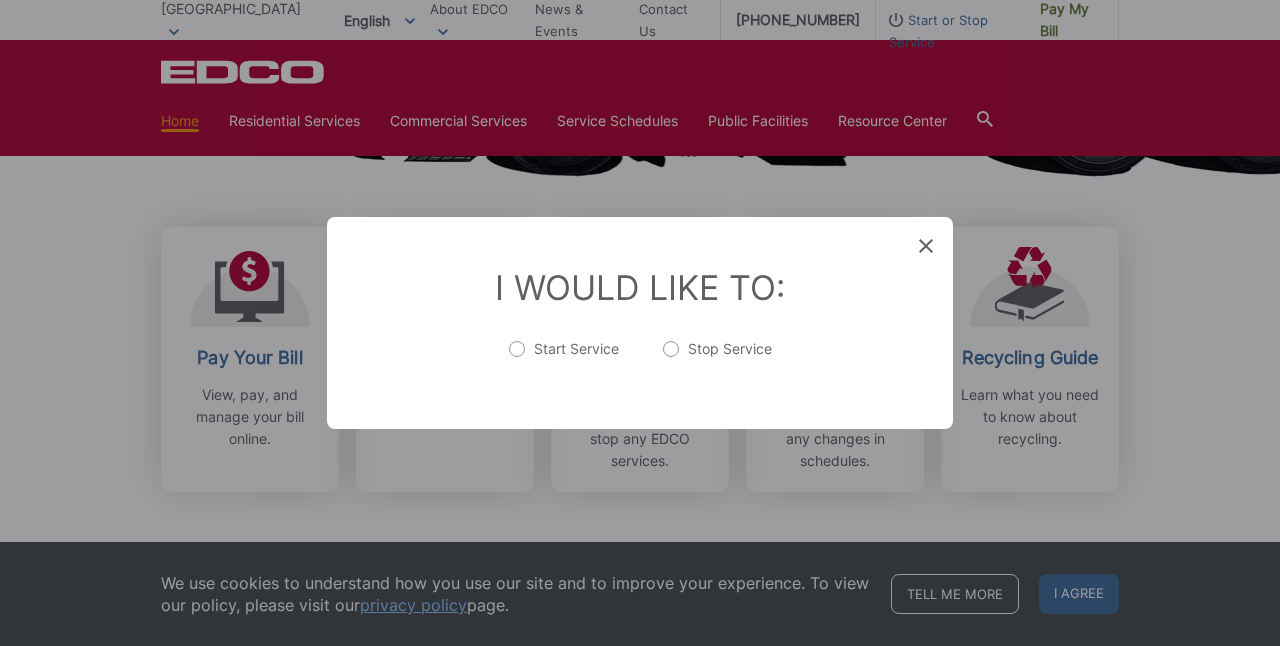 click on "Start Service" at bounding box center [564, 359] 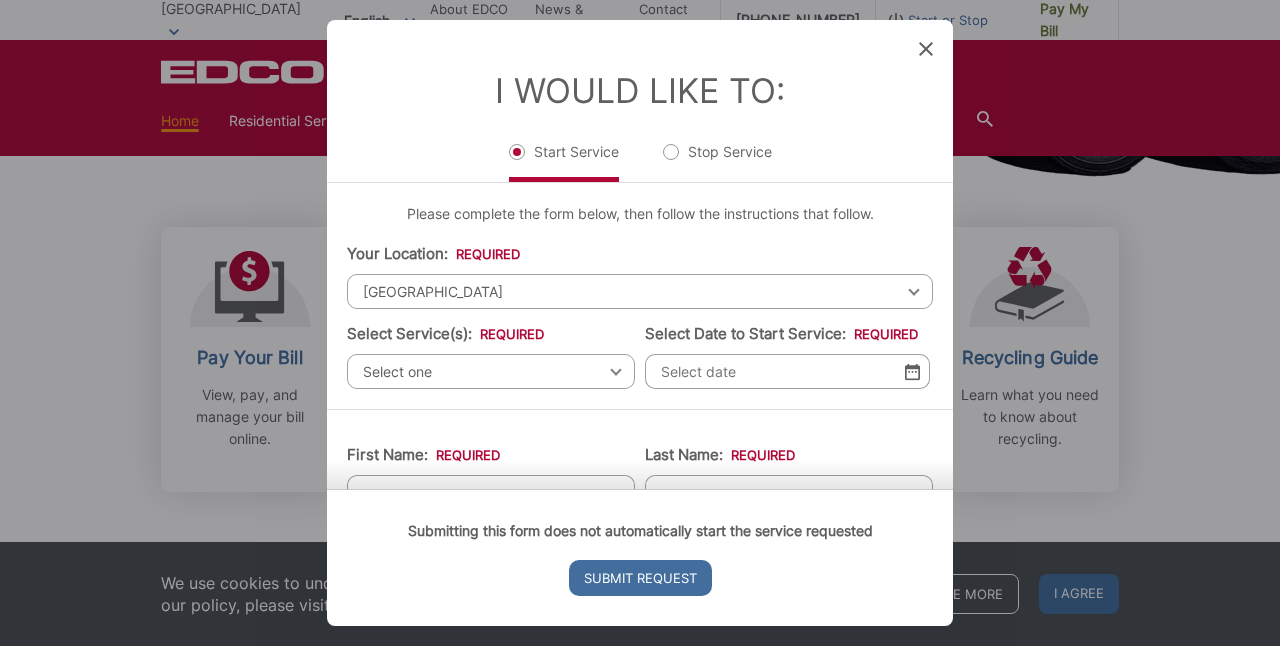 click on "Select one" at bounding box center [491, 371] 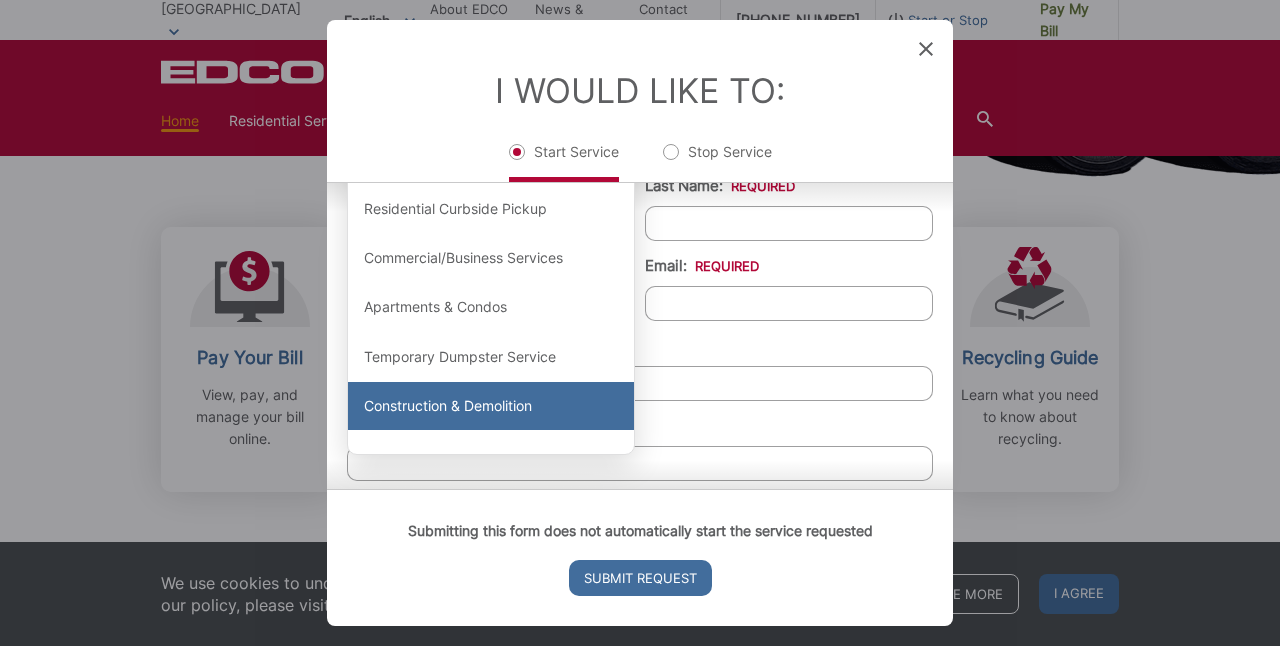 scroll, scrollTop: 265, scrollLeft: 0, axis: vertical 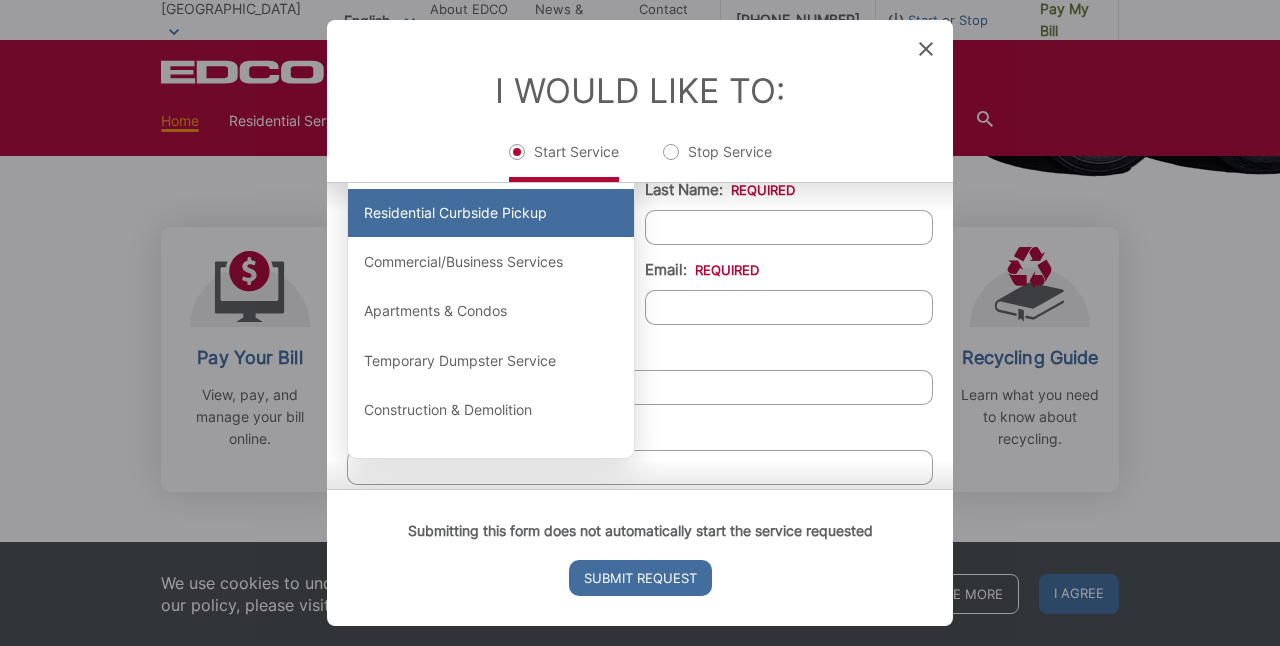 click on "Residential Curbside Pickup" at bounding box center (491, 213) 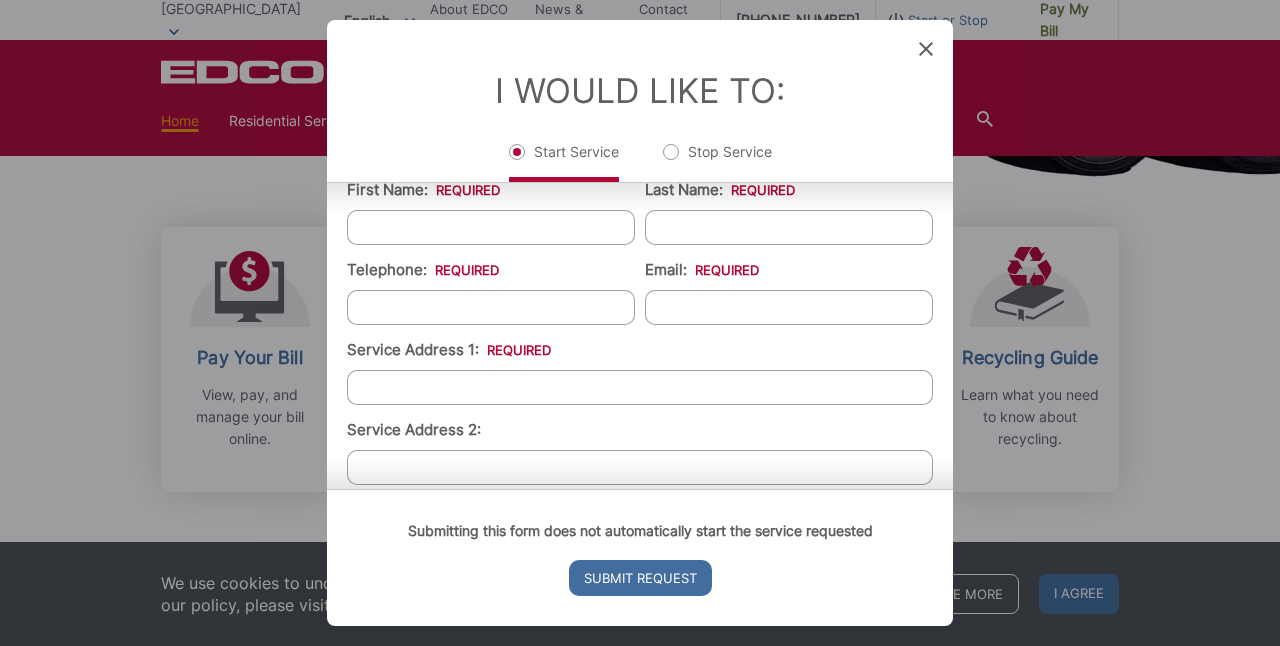 scroll, scrollTop: 15, scrollLeft: 0, axis: vertical 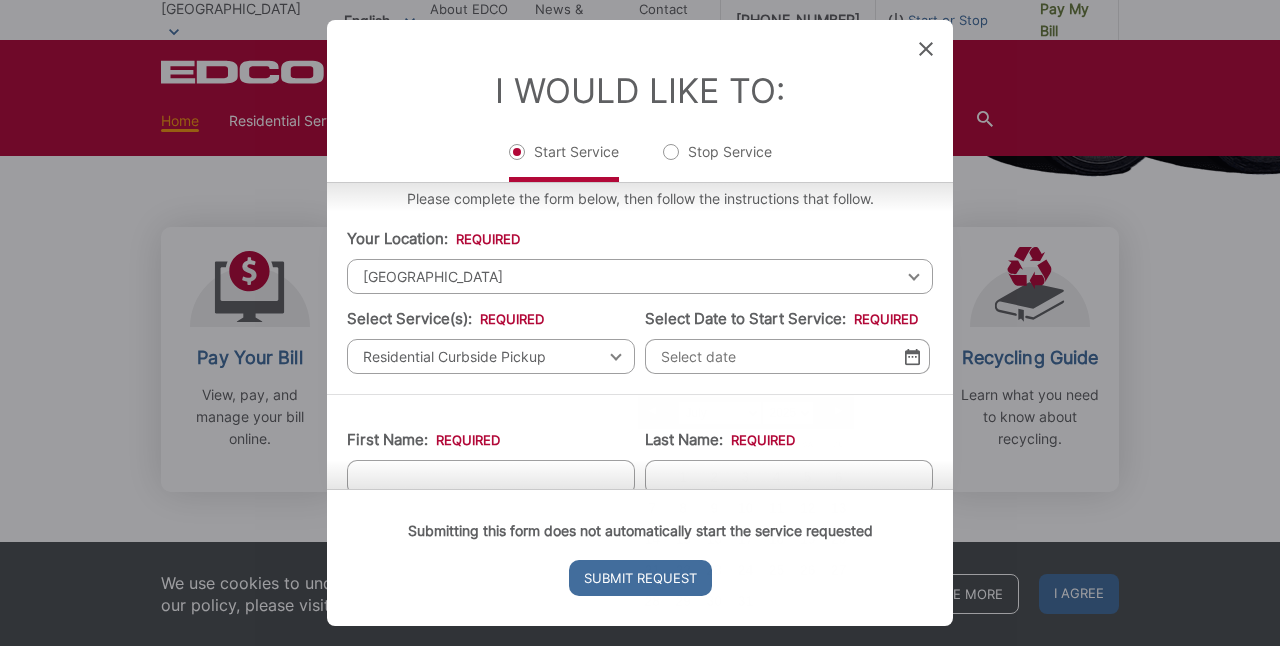 click on "Select Date to Start Service: *" at bounding box center [787, 356] 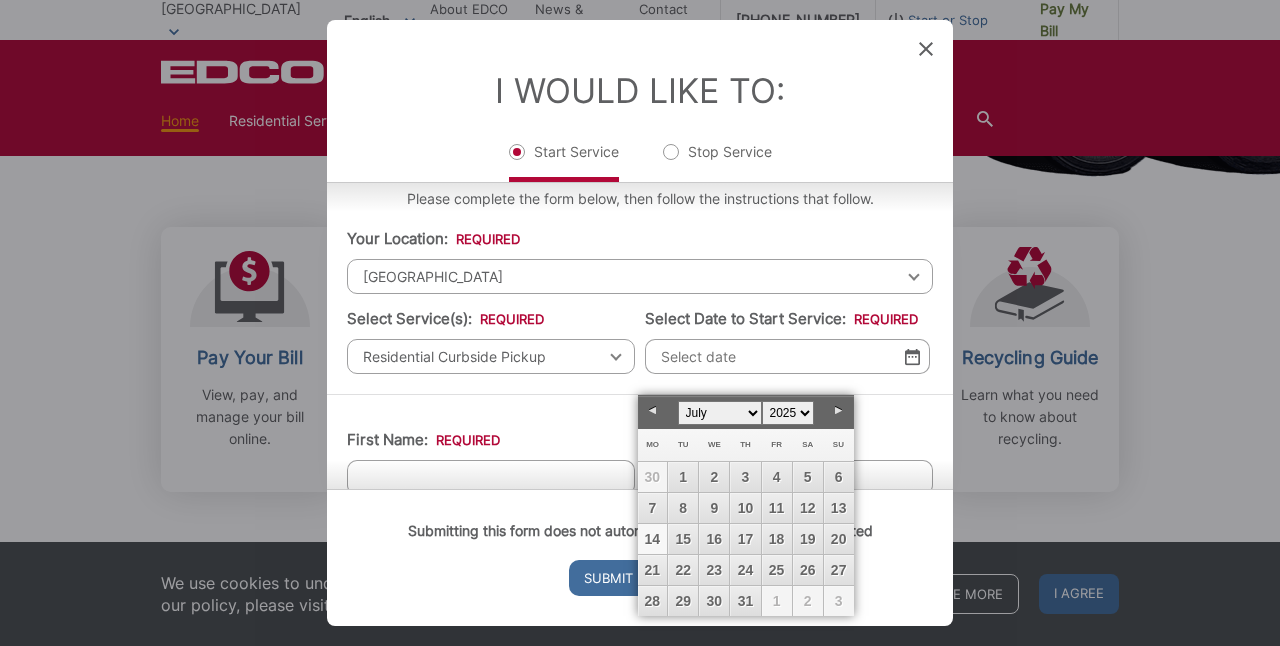 click on "14" at bounding box center (653, 539) 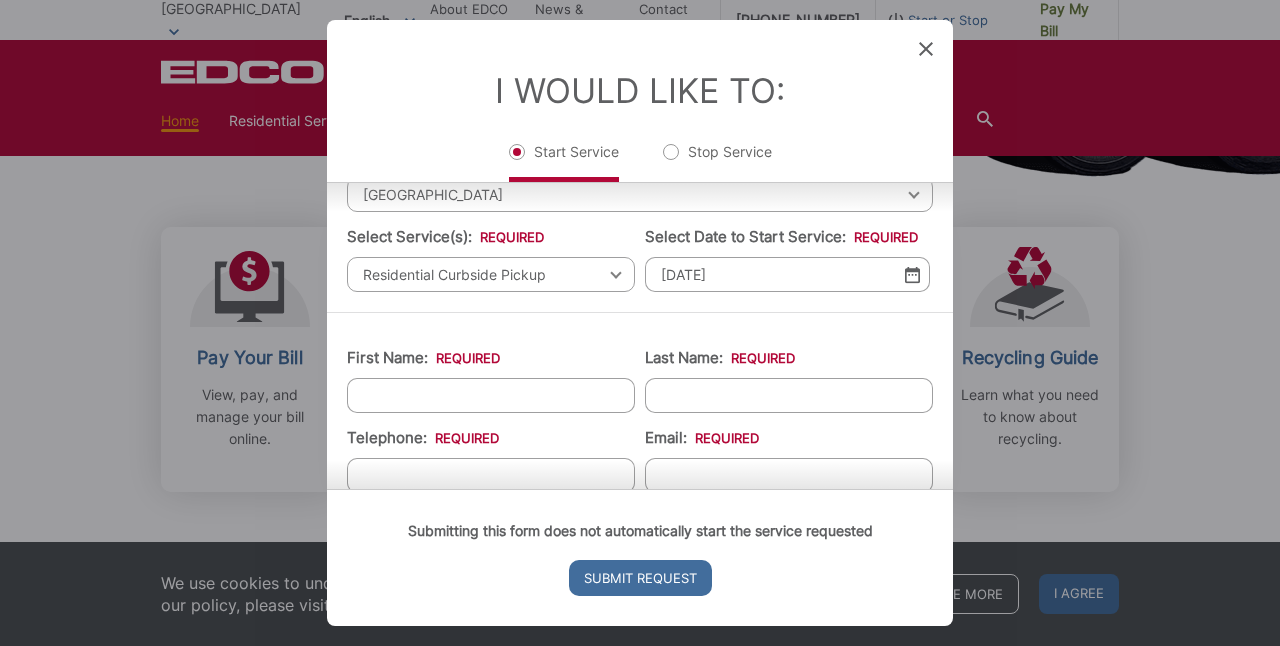 scroll, scrollTop: 151, scrollLeft: 0, axis: vertical 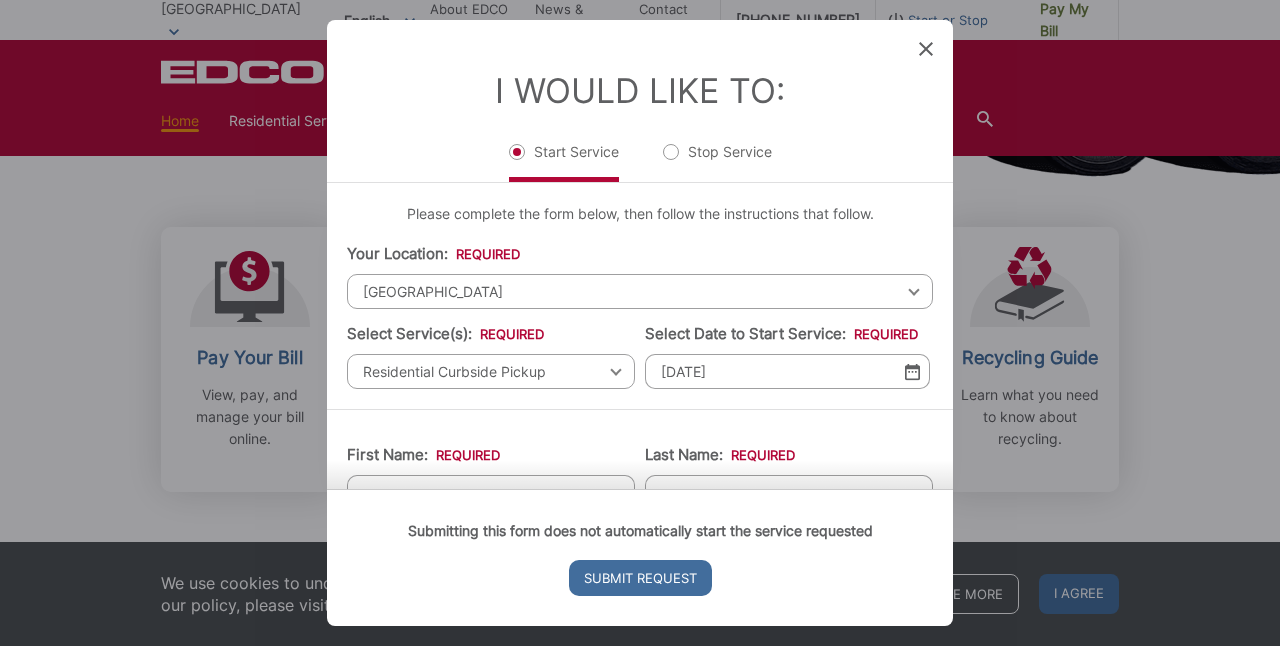click on "Residential Curbside Pickup" at bounding box center (491, 371) 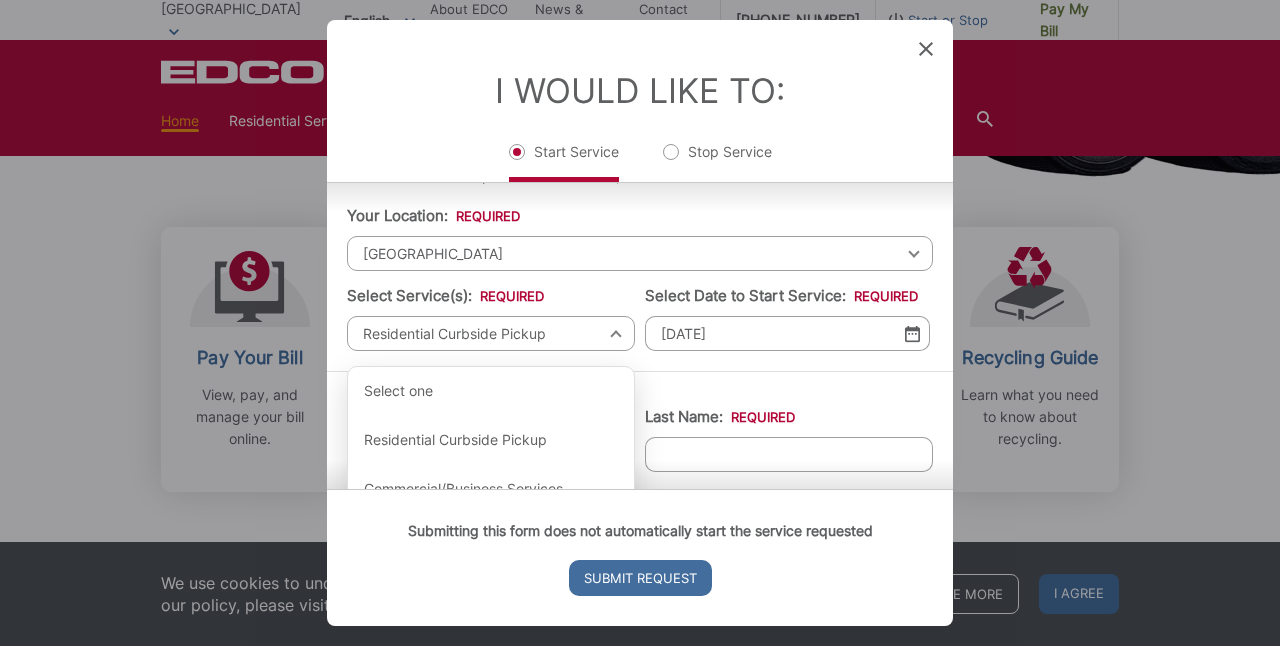 scroll, scrollTop: 93, scrollLeft: 0, axis: vertical 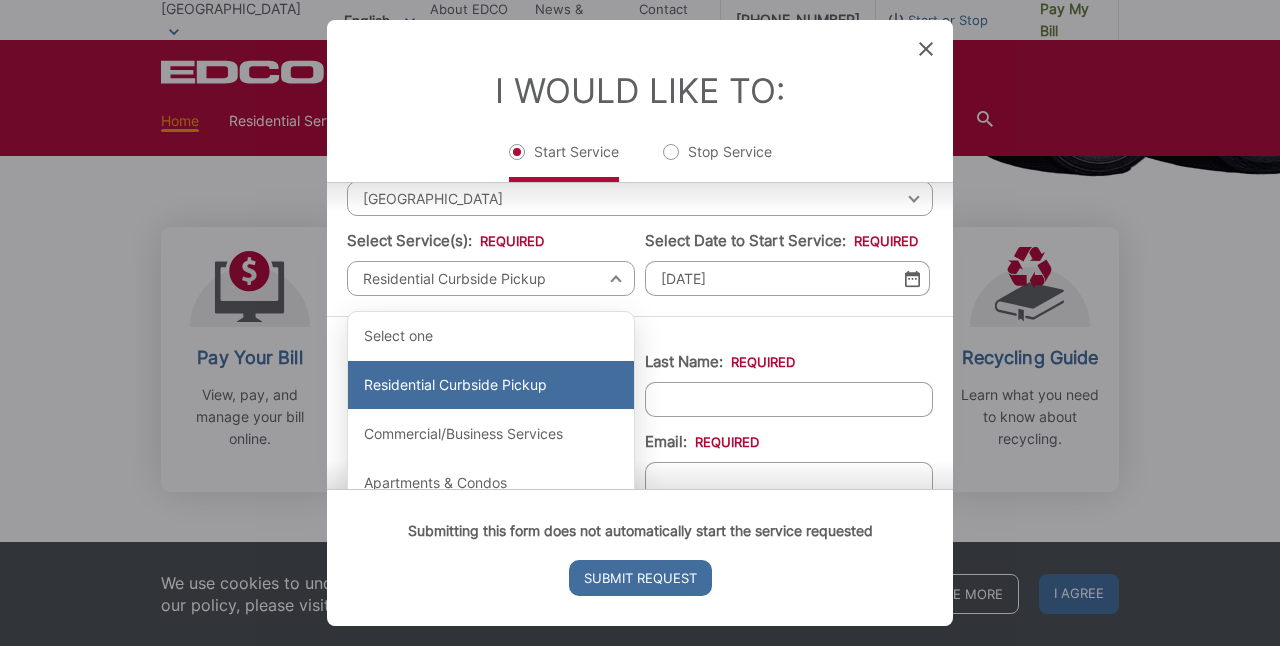 click on "Residential Curbside Pickup" at bounding box center (491, 385) 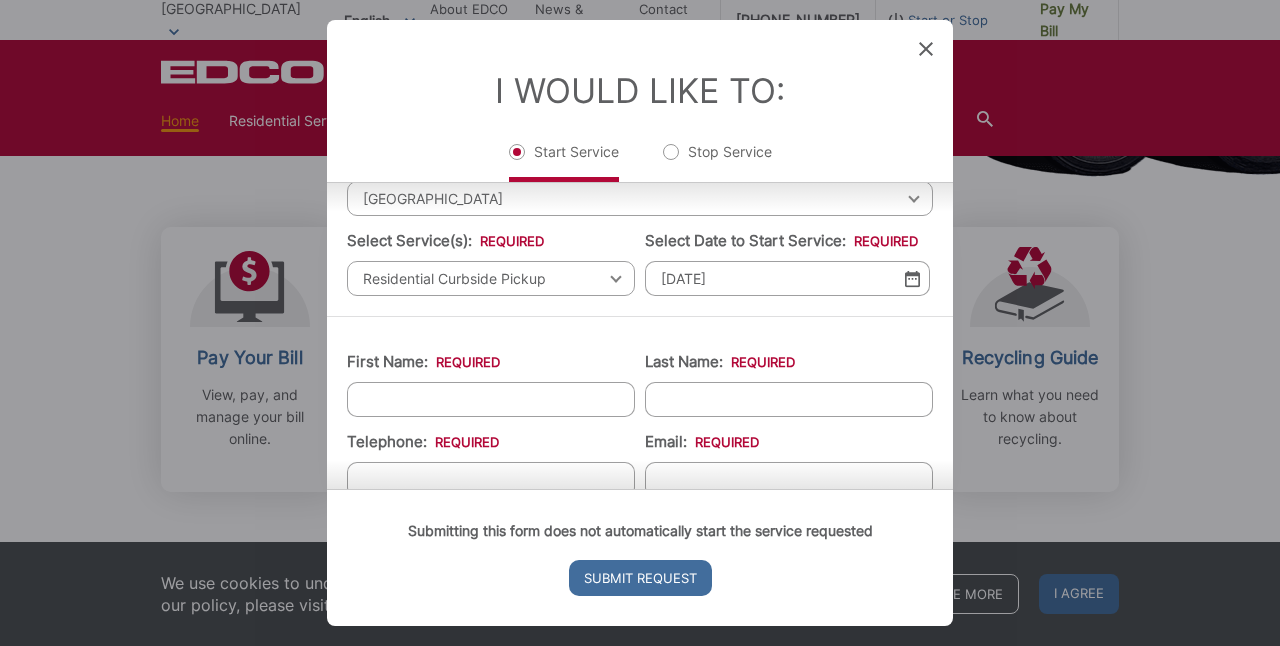 click on "First Name: *" at bounding box center [491, 399] 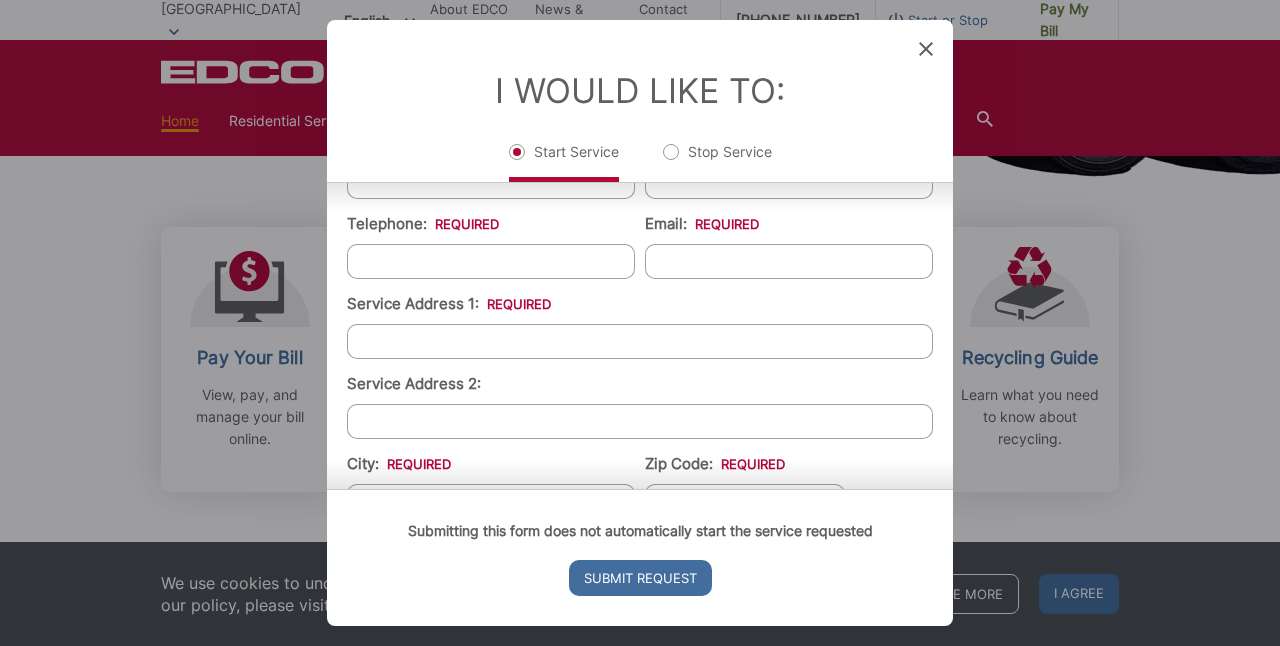 scroll, scrollTop: 132, scrollLeft: 0, axis: vertical 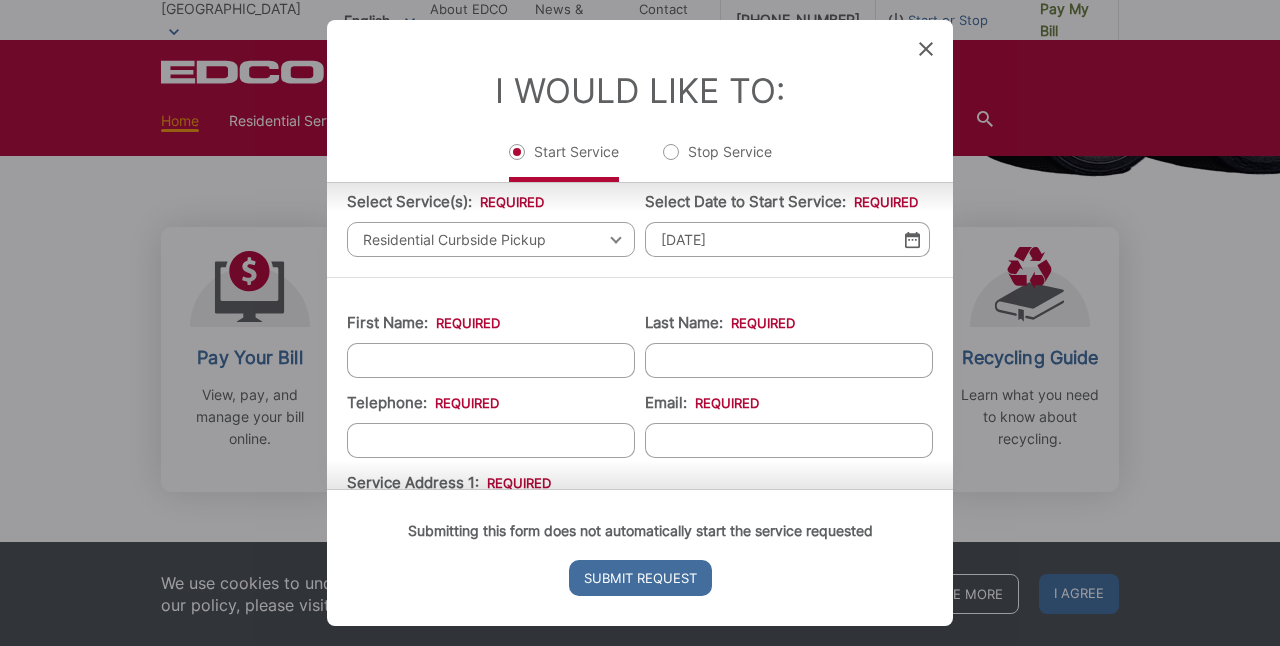 click on "First Name: *" at bounding box center (491, 360) 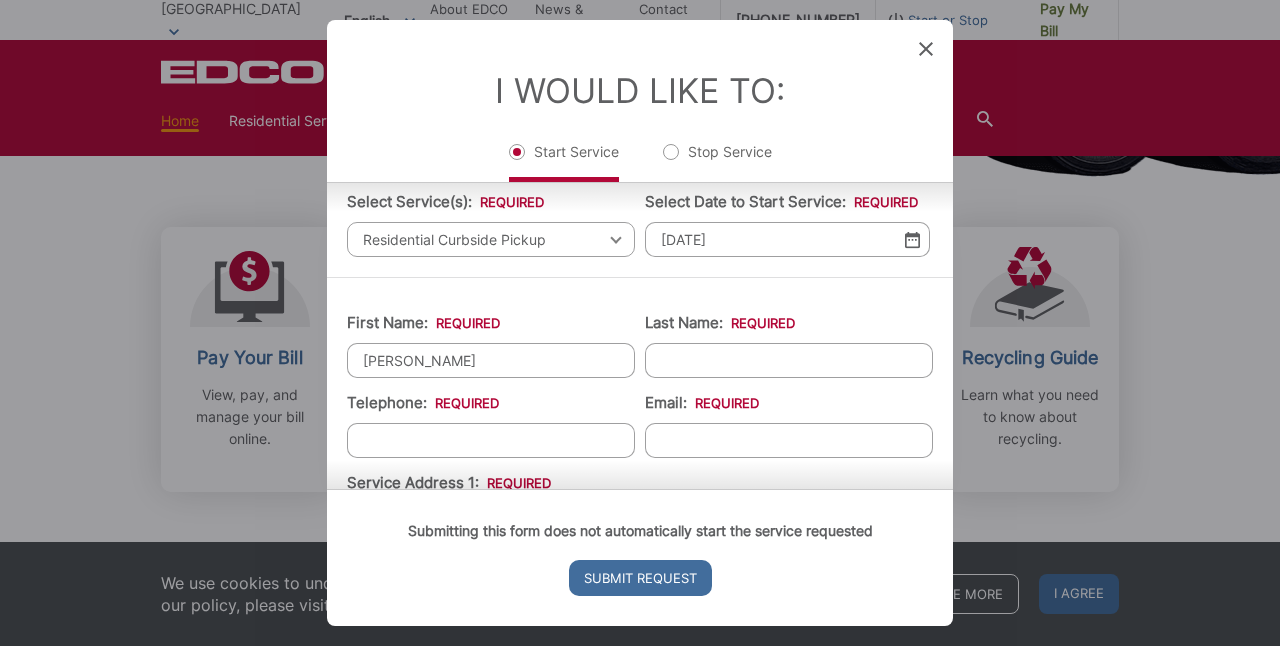 type on "[PERSON_NAME]" 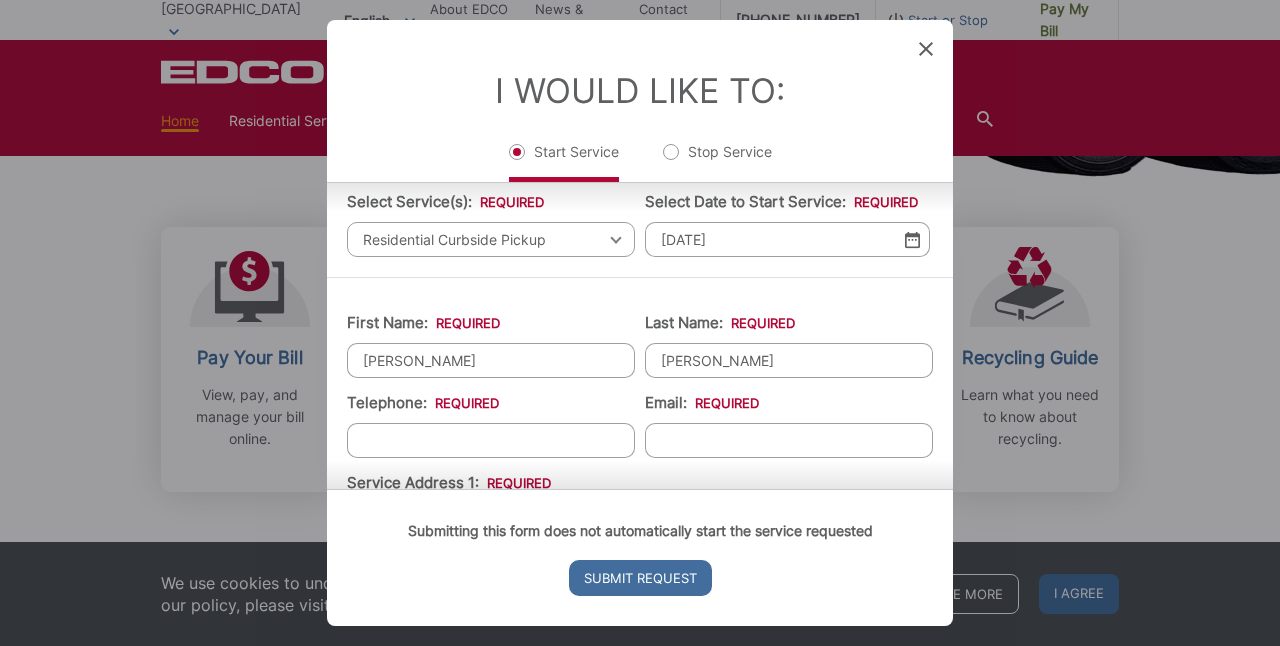 type on "[PERSON_NAME]" 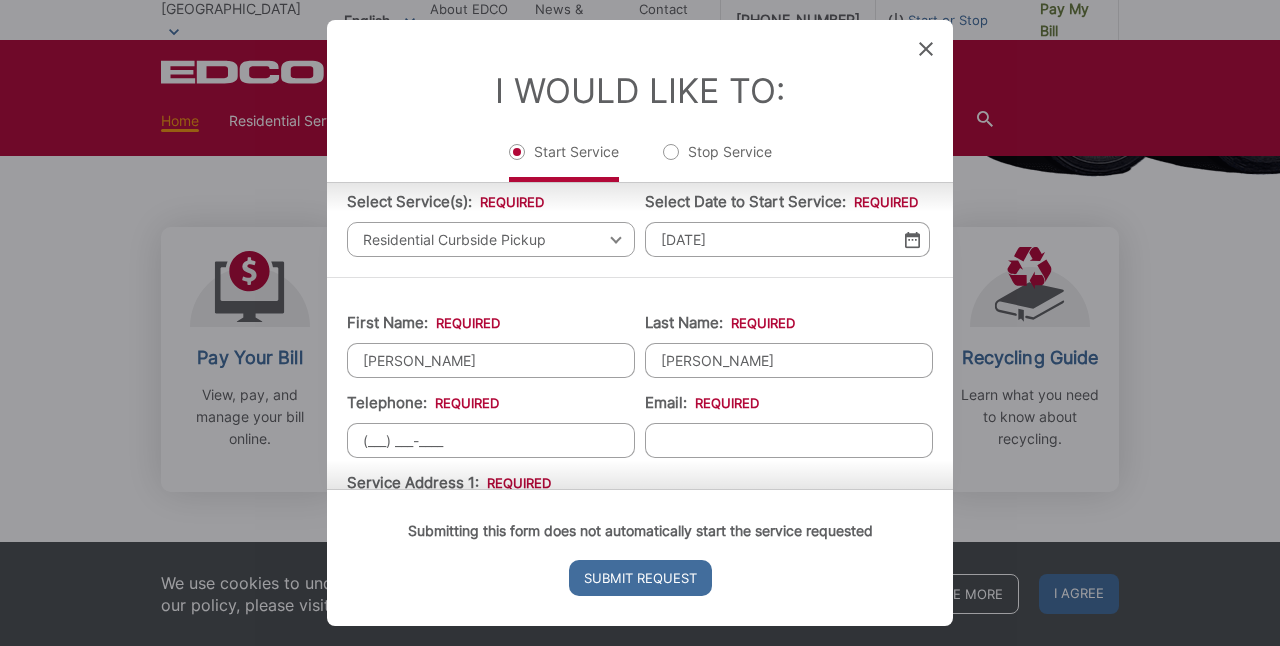 click on "(___) ___-____" at bounding box center (491, 440) 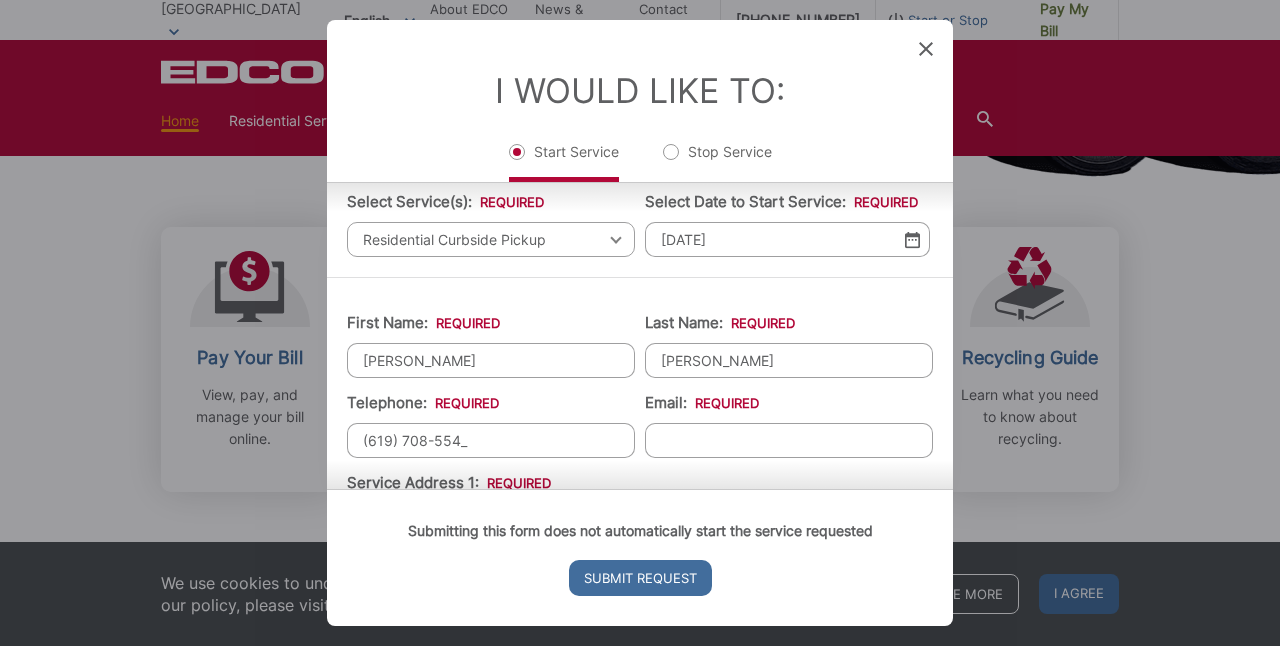 type on "[PHONE_NUMBER]" 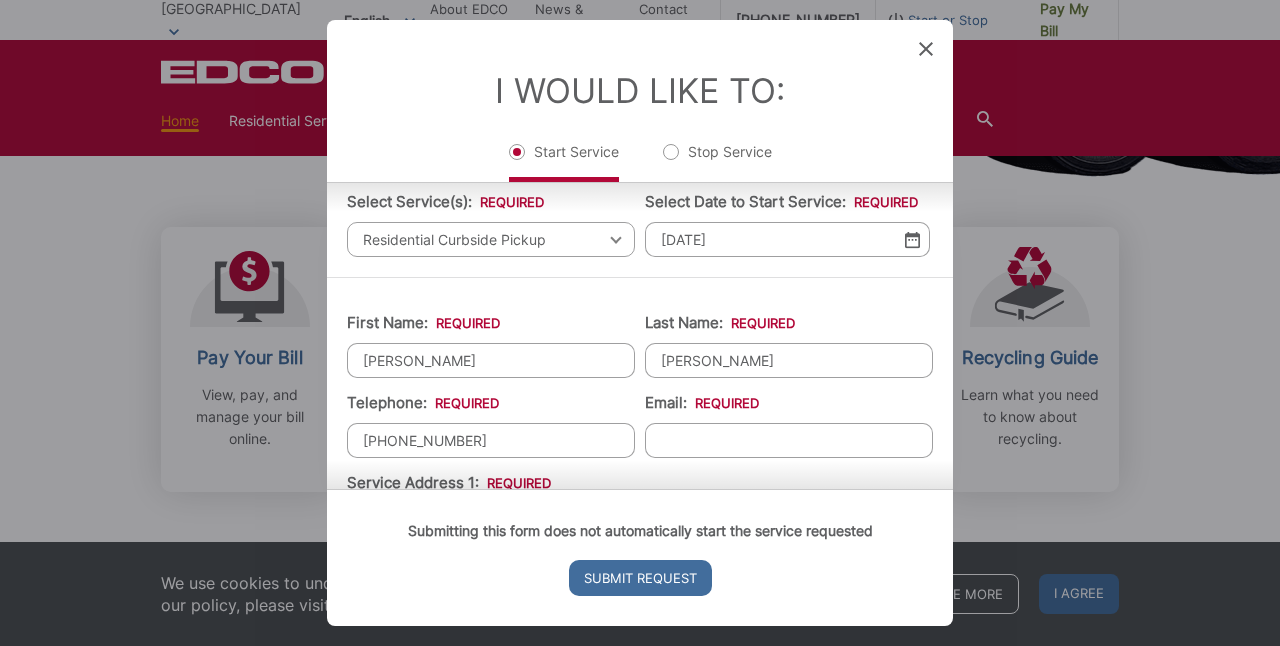 click on "Email: *" at bounding box center (789, 440) 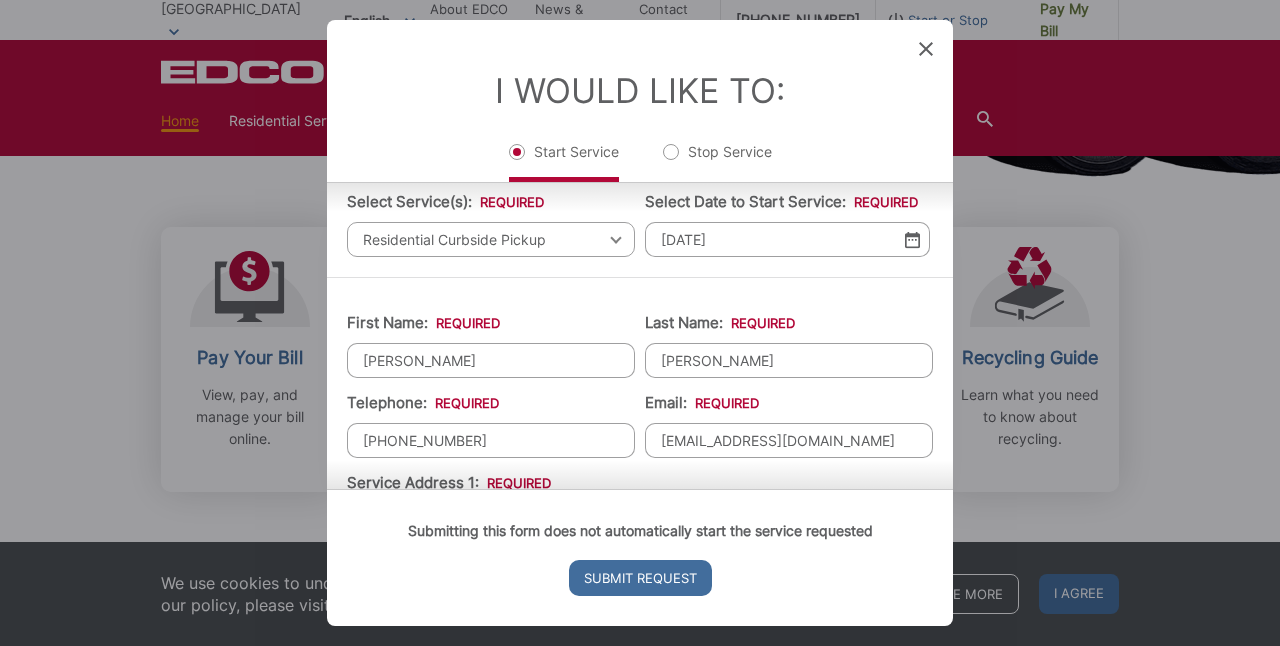 click on "[EMAIL_ADDRESS][DOMAIN_NAME]" at bounding box center [789, 440] 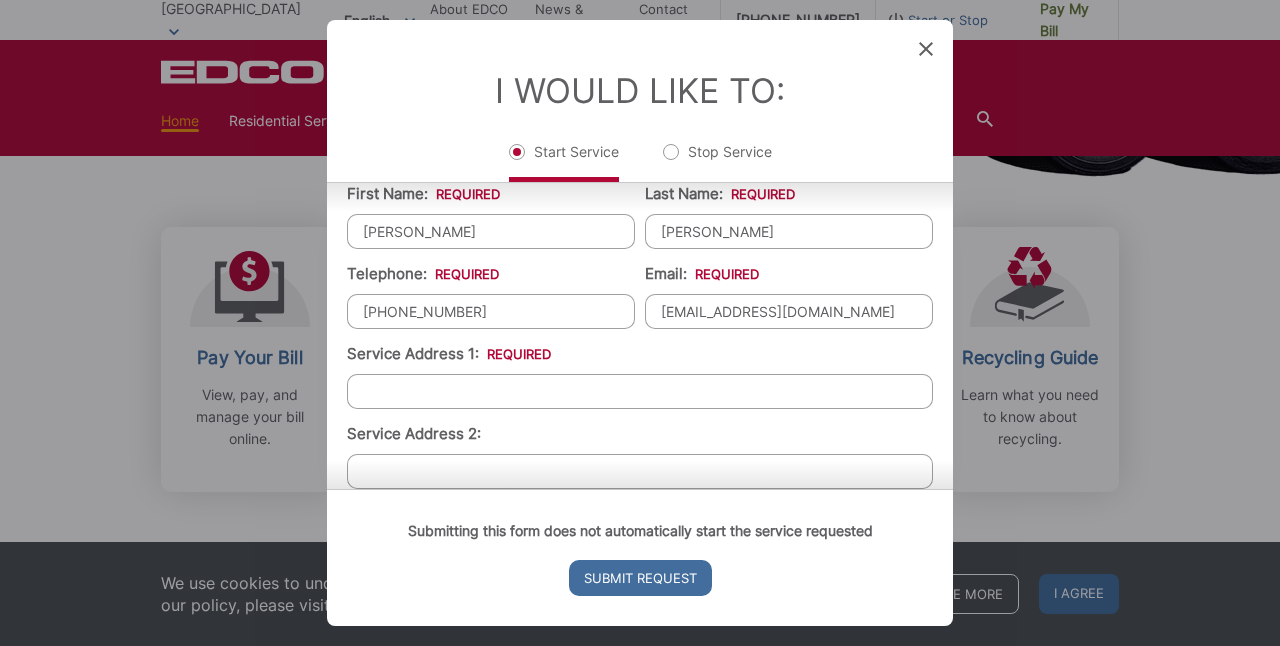 scroll, scrollTop: 265, scrollLeft: 0, axis: vertical 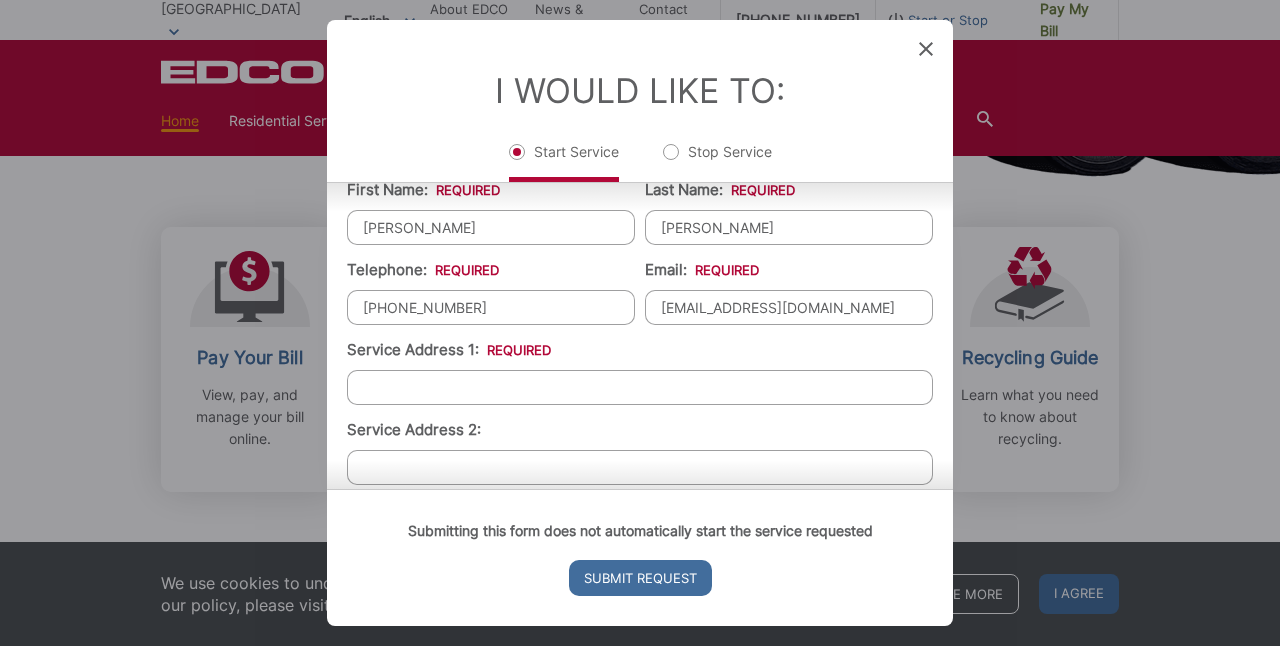 type on "[EMAIL_ADDRESS][DOMAIN_NAME]" 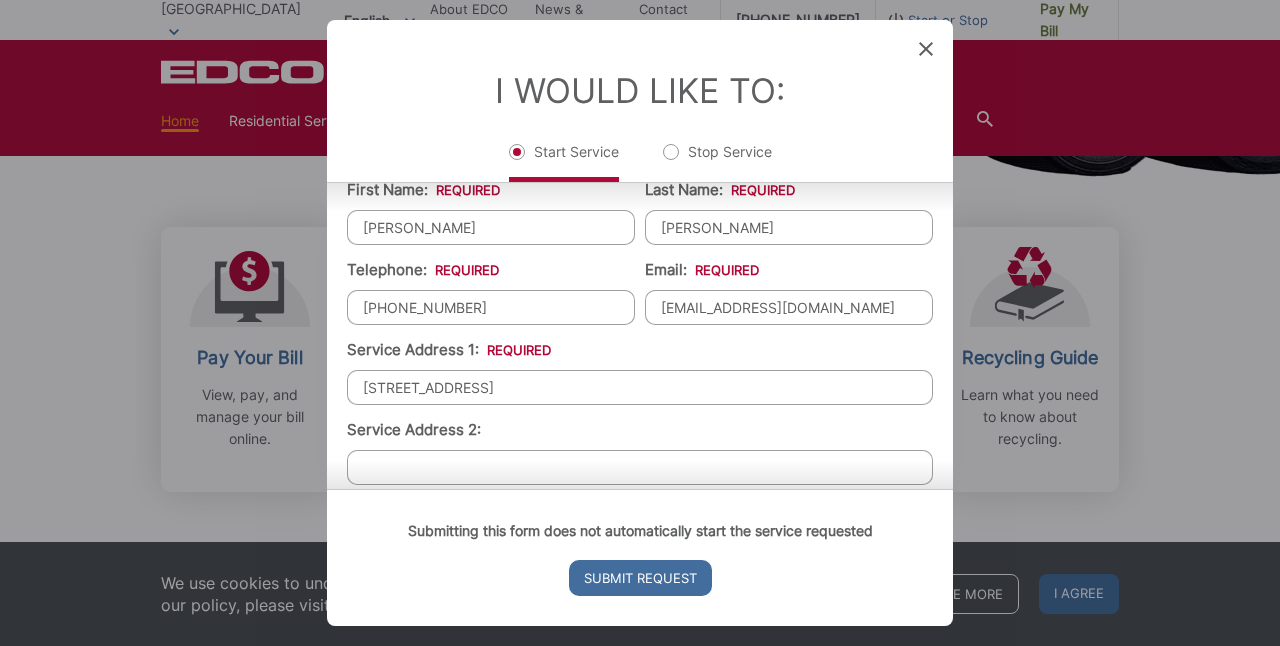 scroll, scrollTop: 434, scrollLeft: 0, axis: vertical 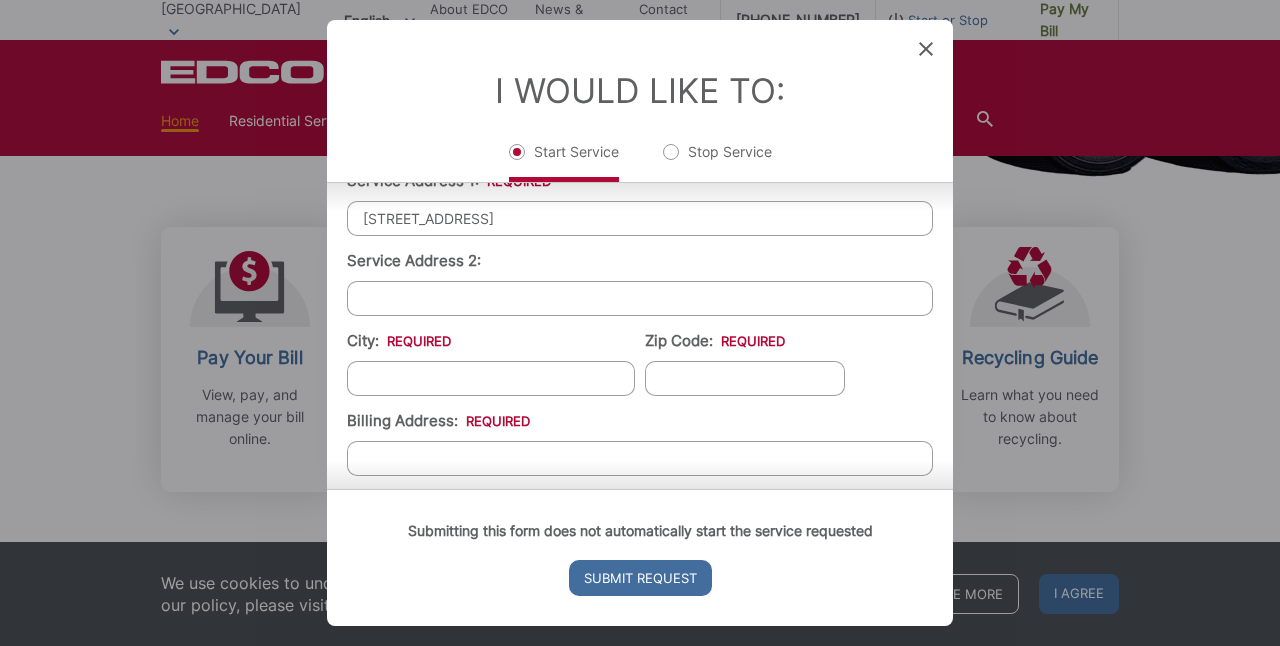 type on "[STREET_ADDRESS]" 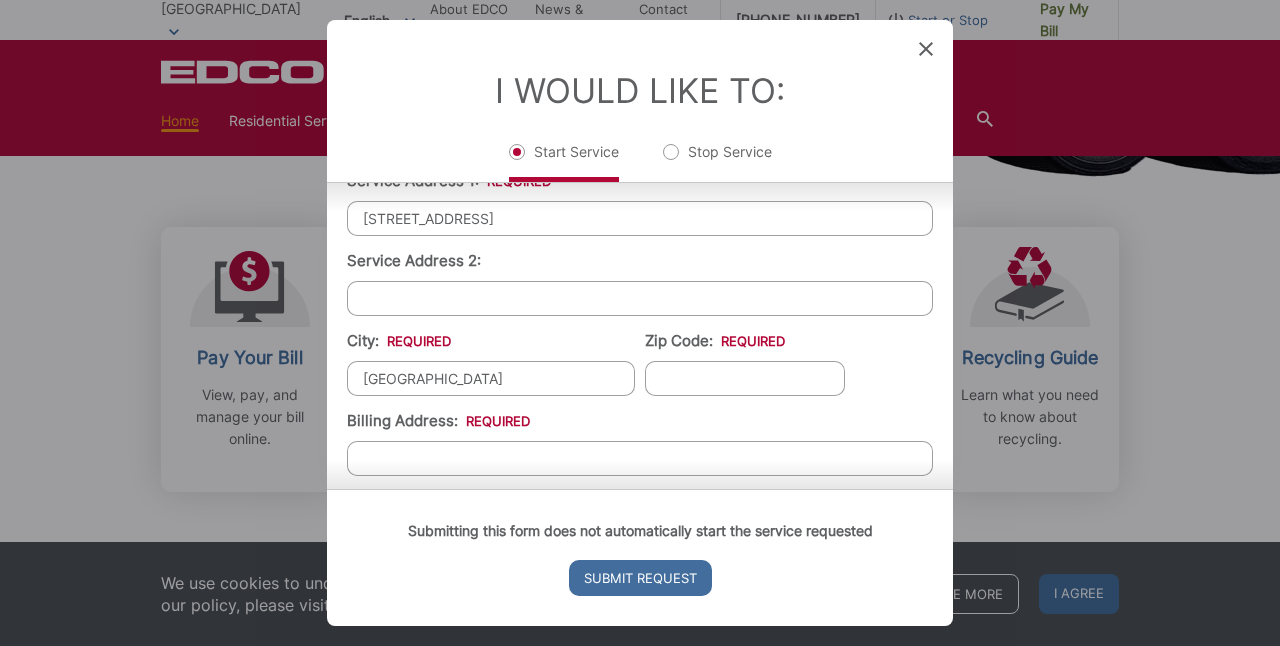 type on "[GEOGRAPHIC_DATA]" 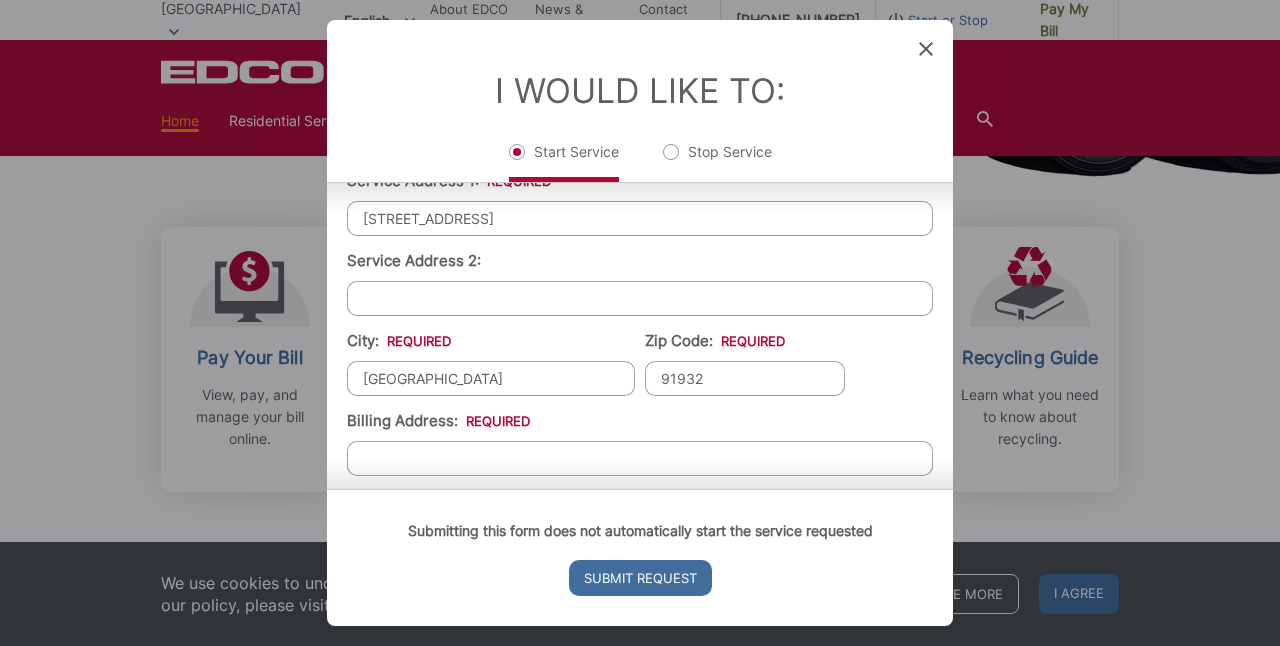 scroll, scrollTop: 633, scrollLeft: 0, axis: vertical 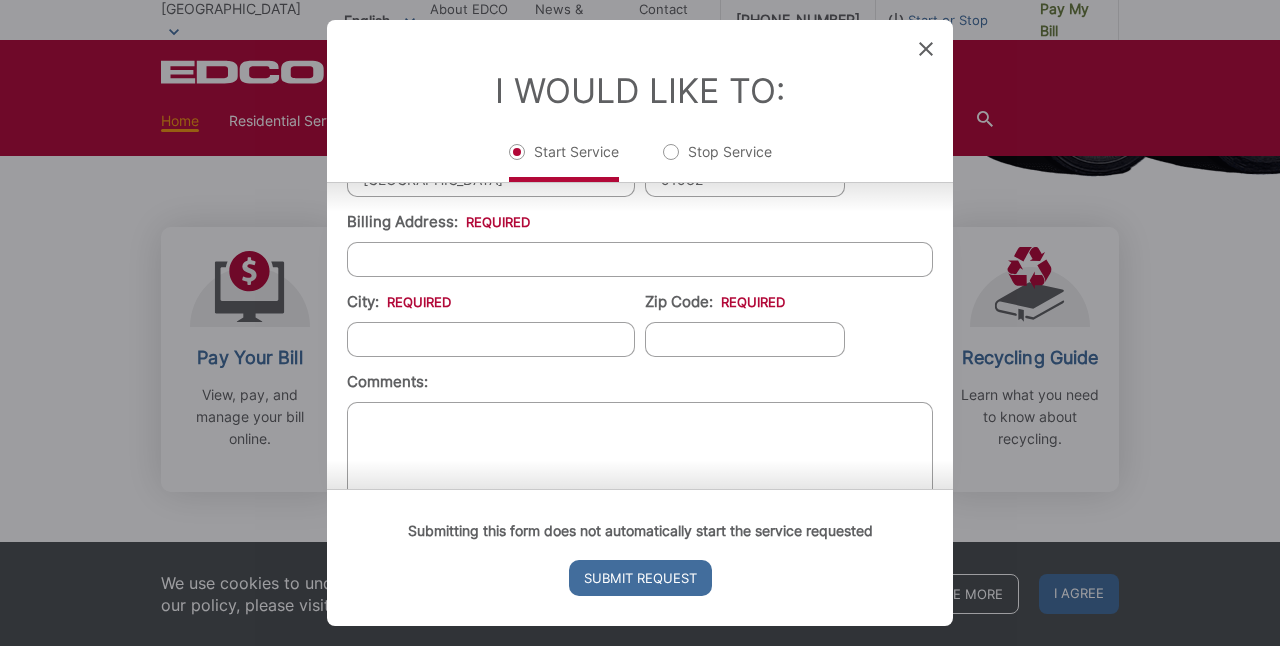 type on "91932" 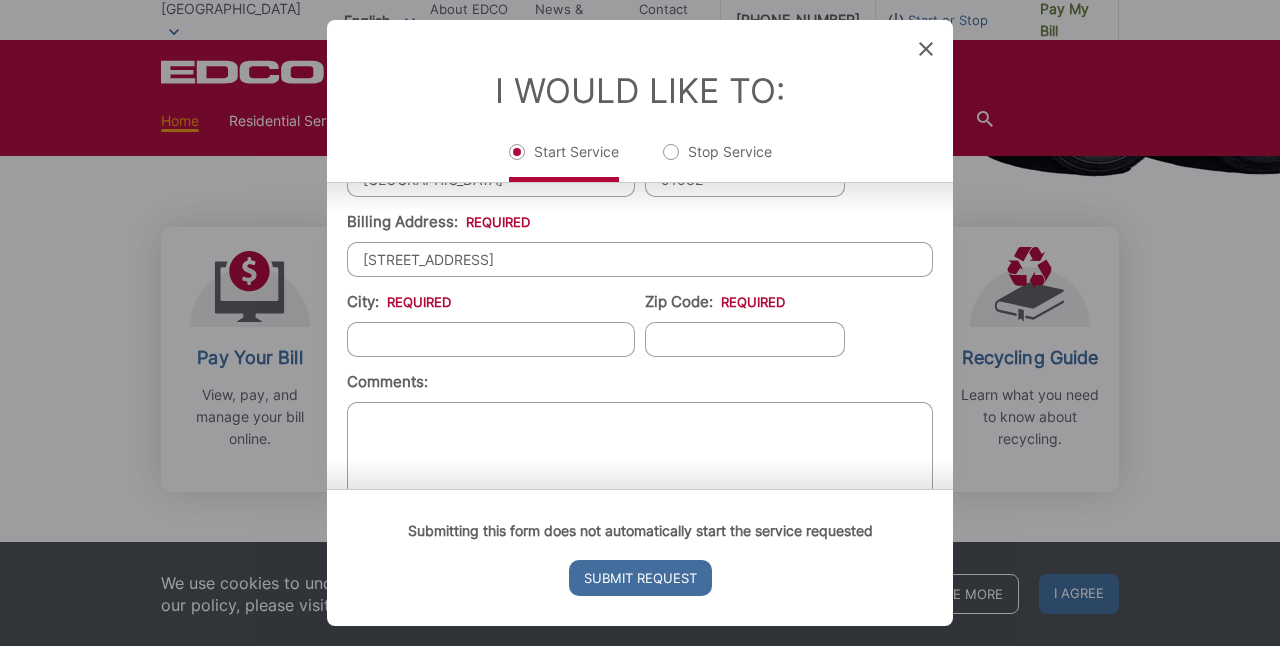 type on "[STREET_ADDRESS]" 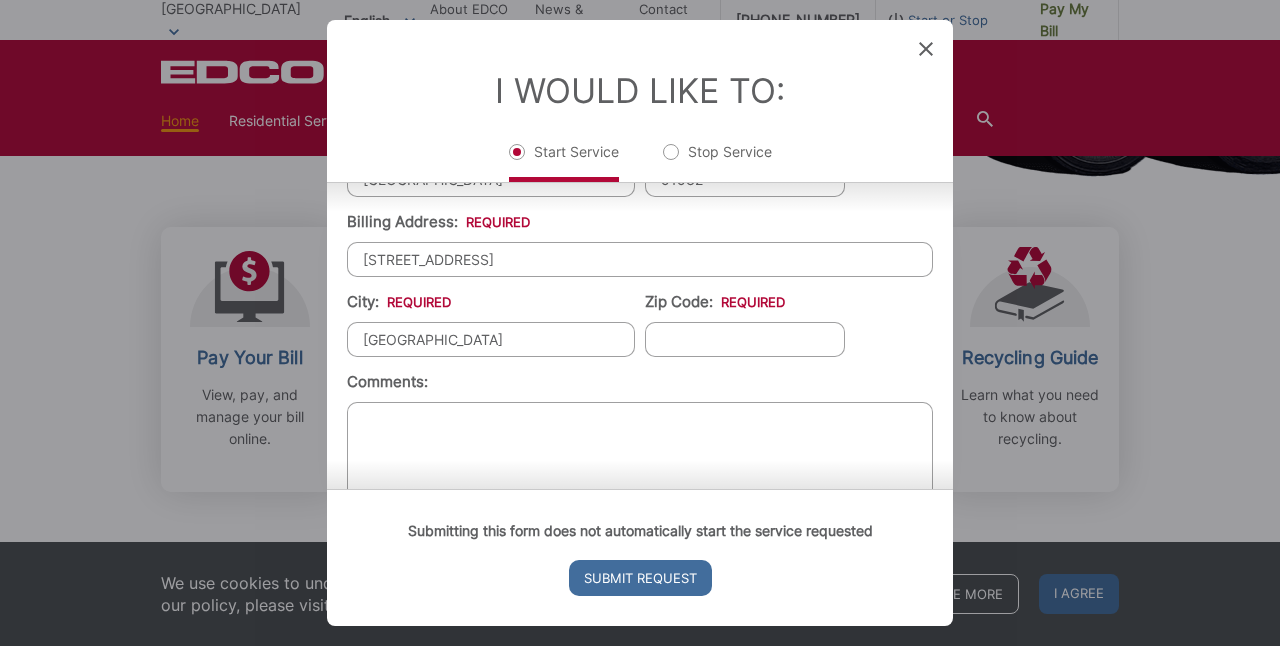 type on "[GEOGRAPHIC_DATA]" 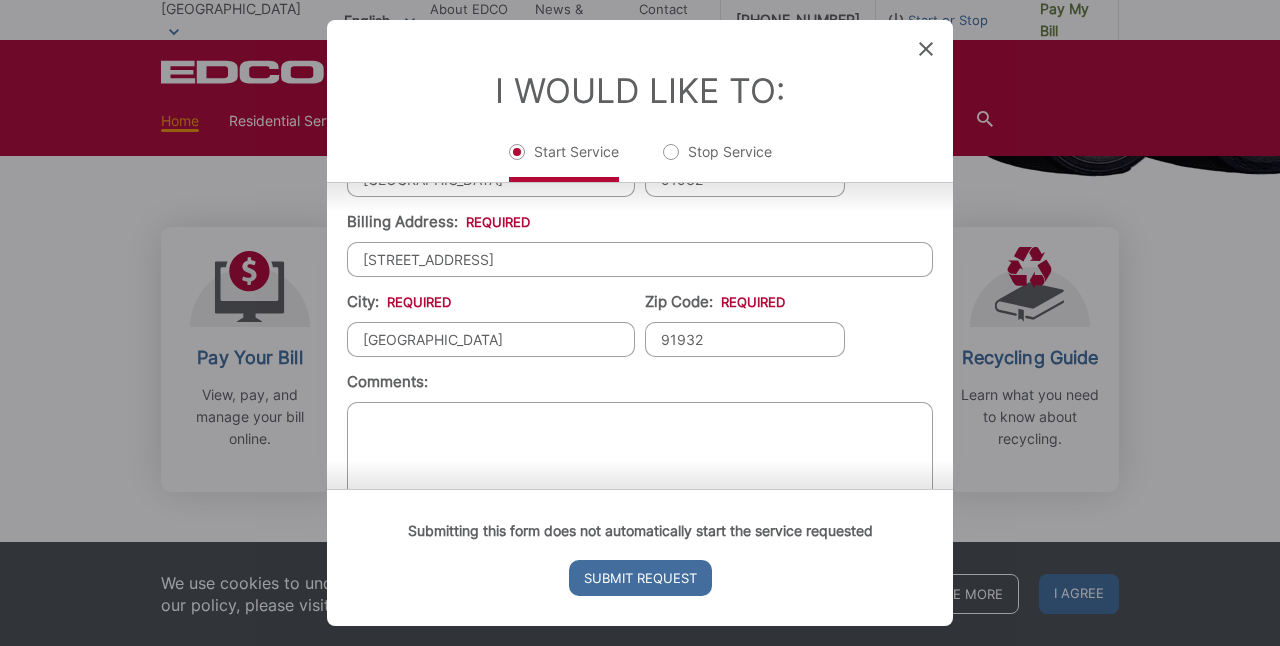 scroll, scrollTop: 659, scrollLeft: 0, axis: vertical 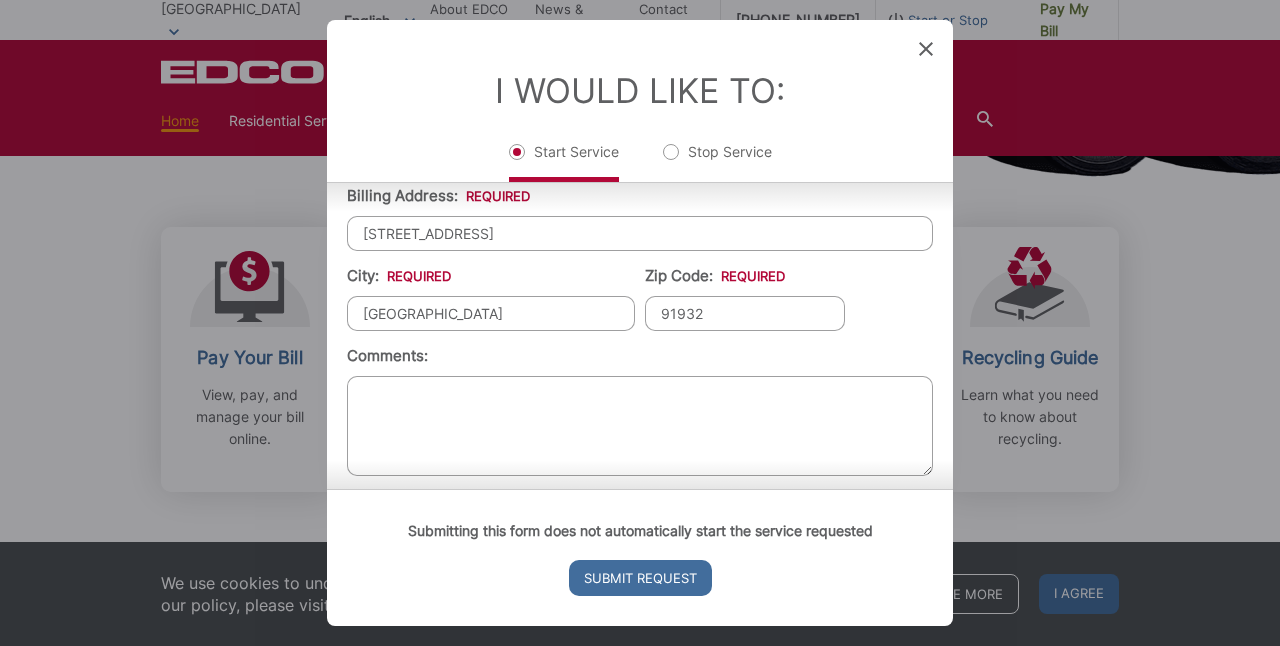 type on "91932" 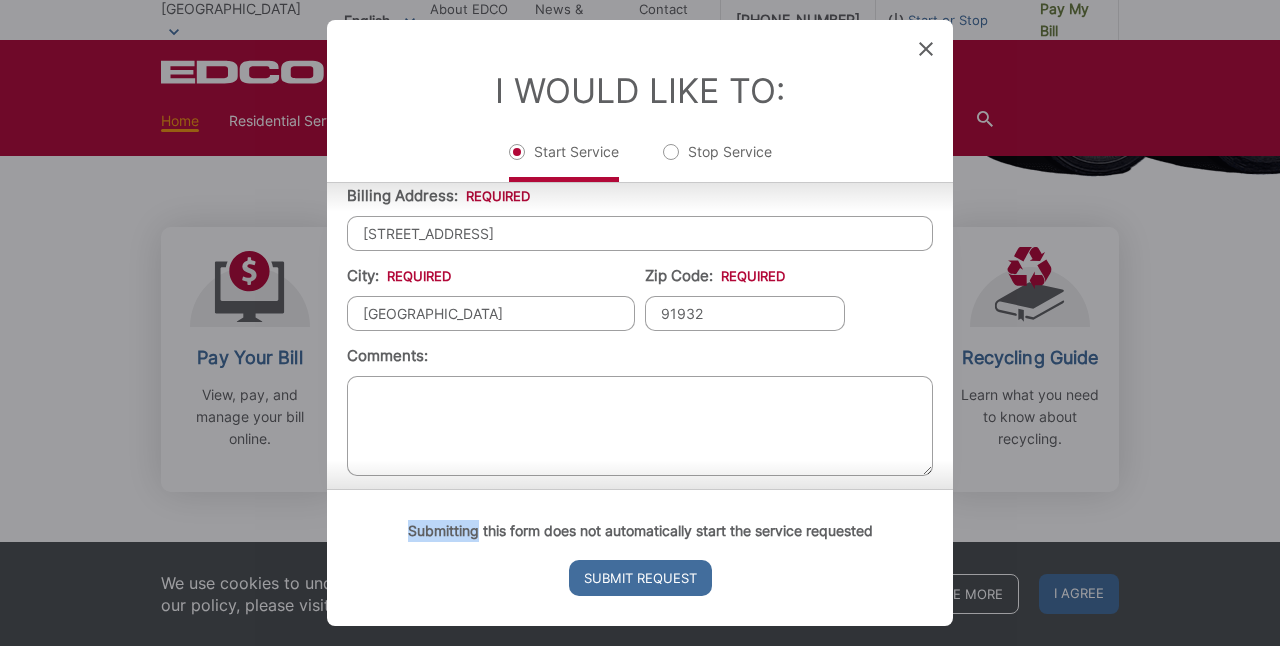 click on "Submitting this form does not automatically start the service requested Submit Request" at bounding box center (640, 557) 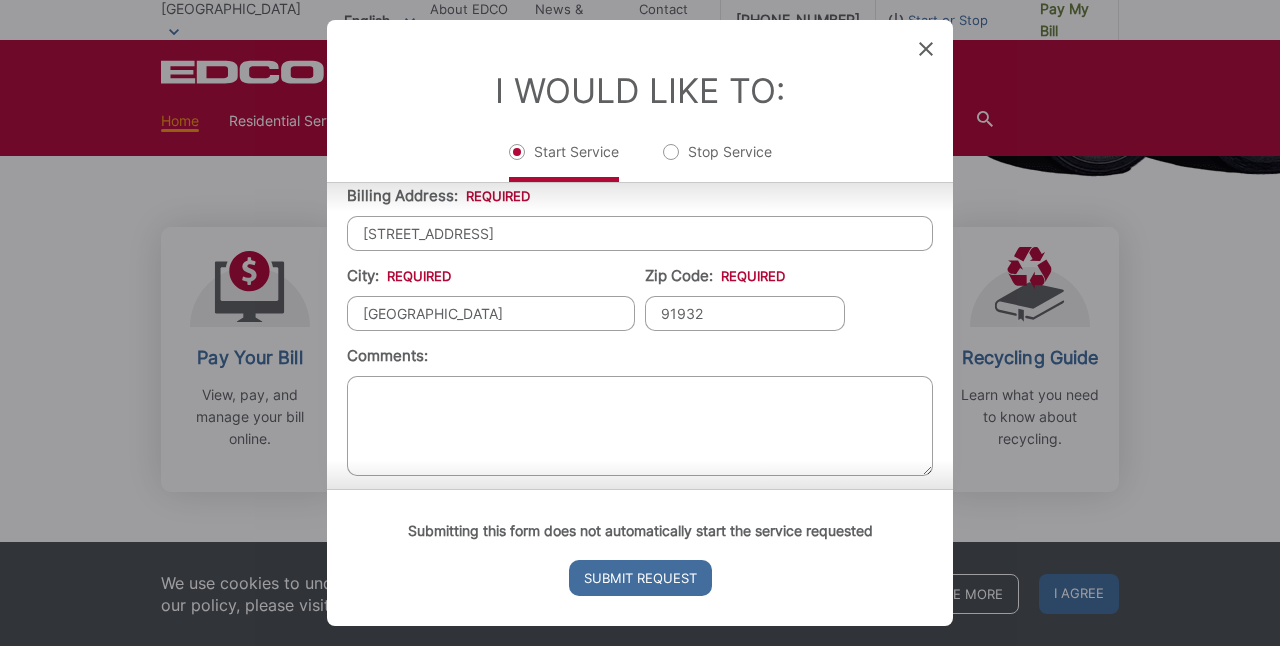 click on "Comments:" at bounding box center (640, 426) 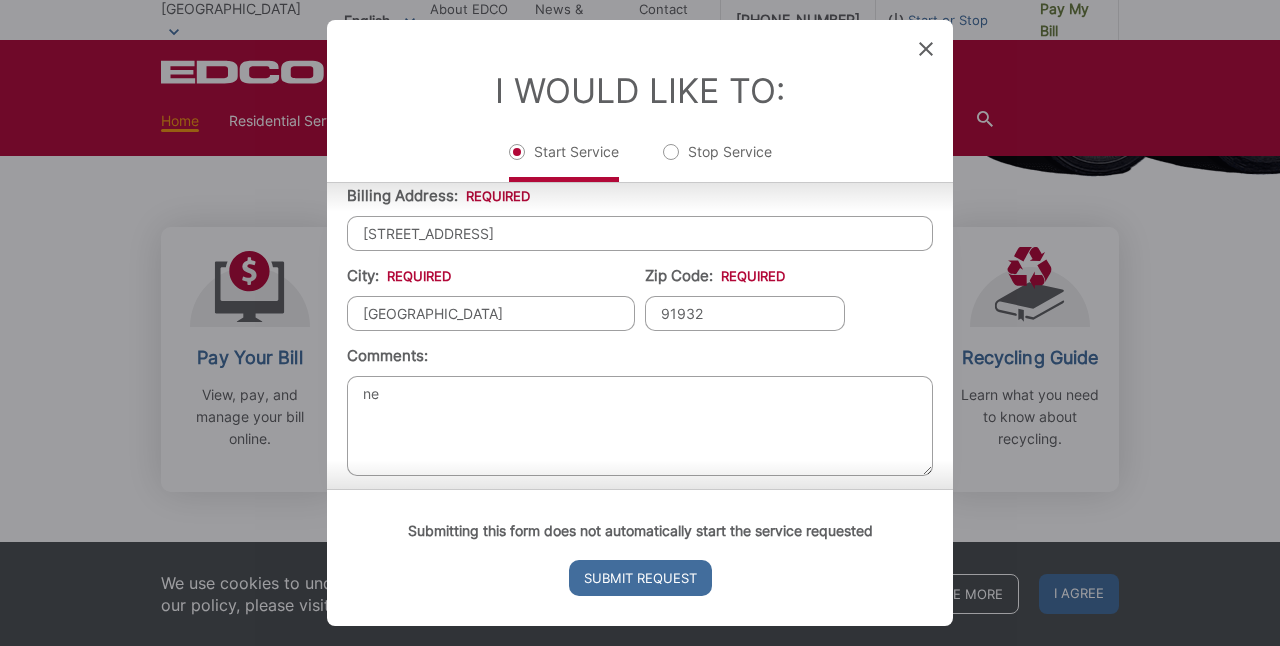 type on "n" 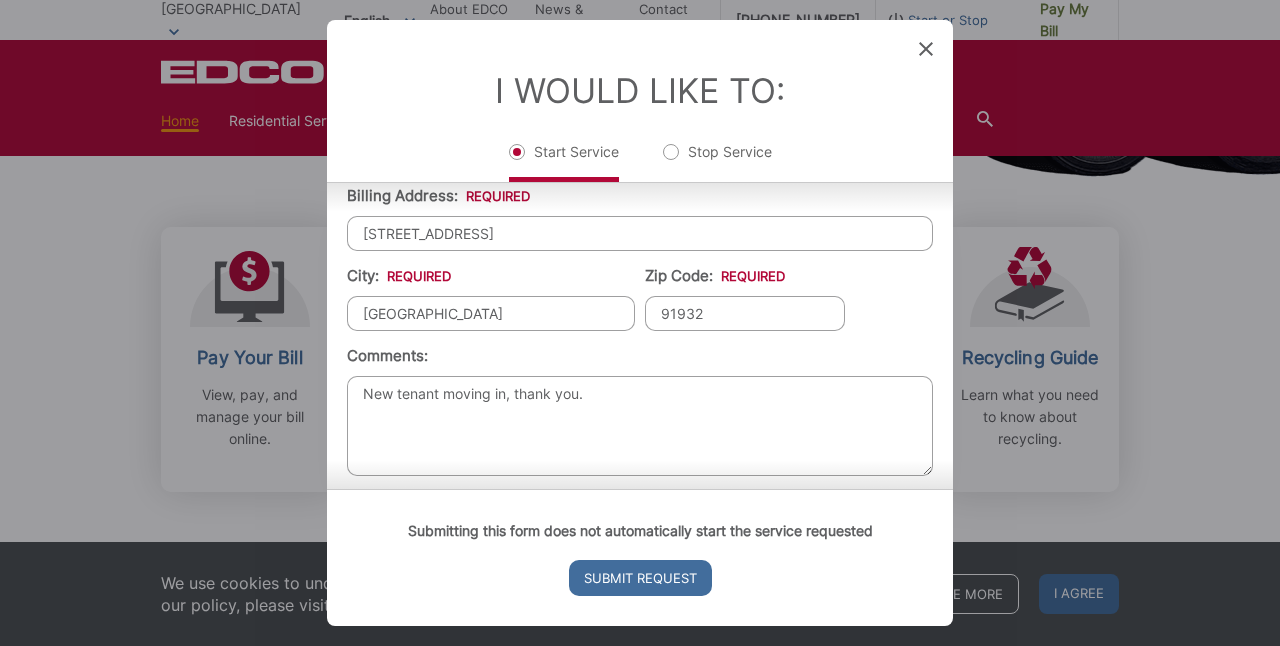 scroll, scrollTop: 688, scrollLeft: 0, axis: vertical 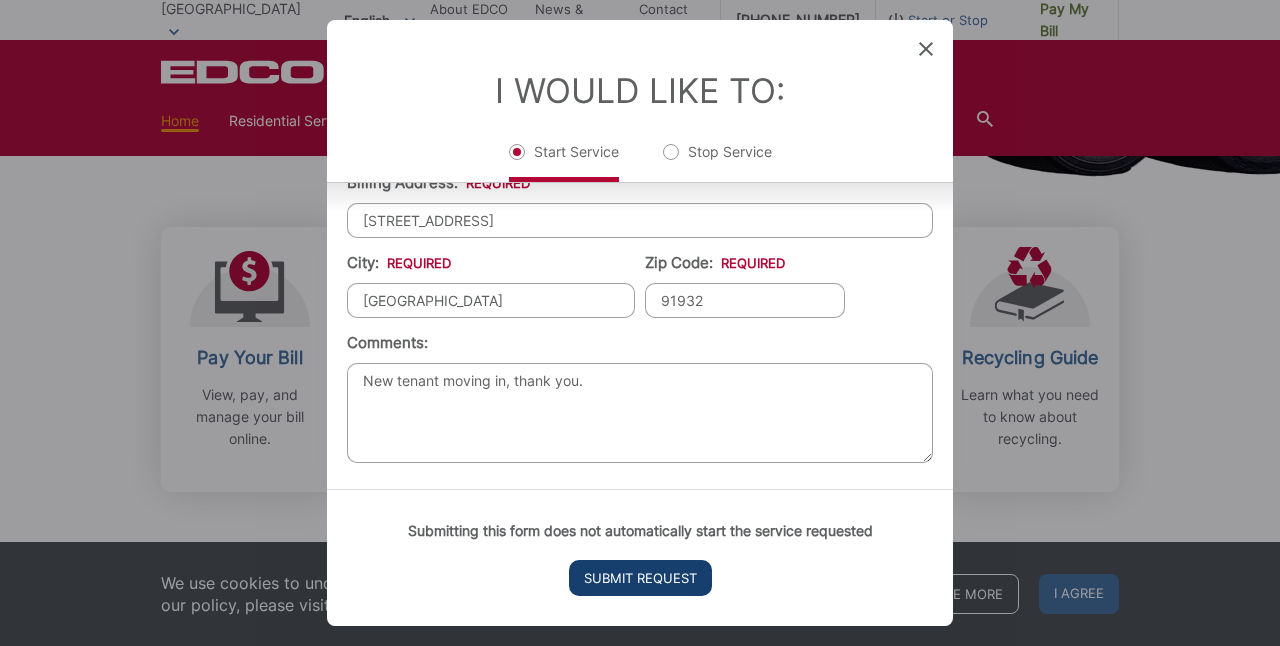 type on "New tenant moving in, thank you." 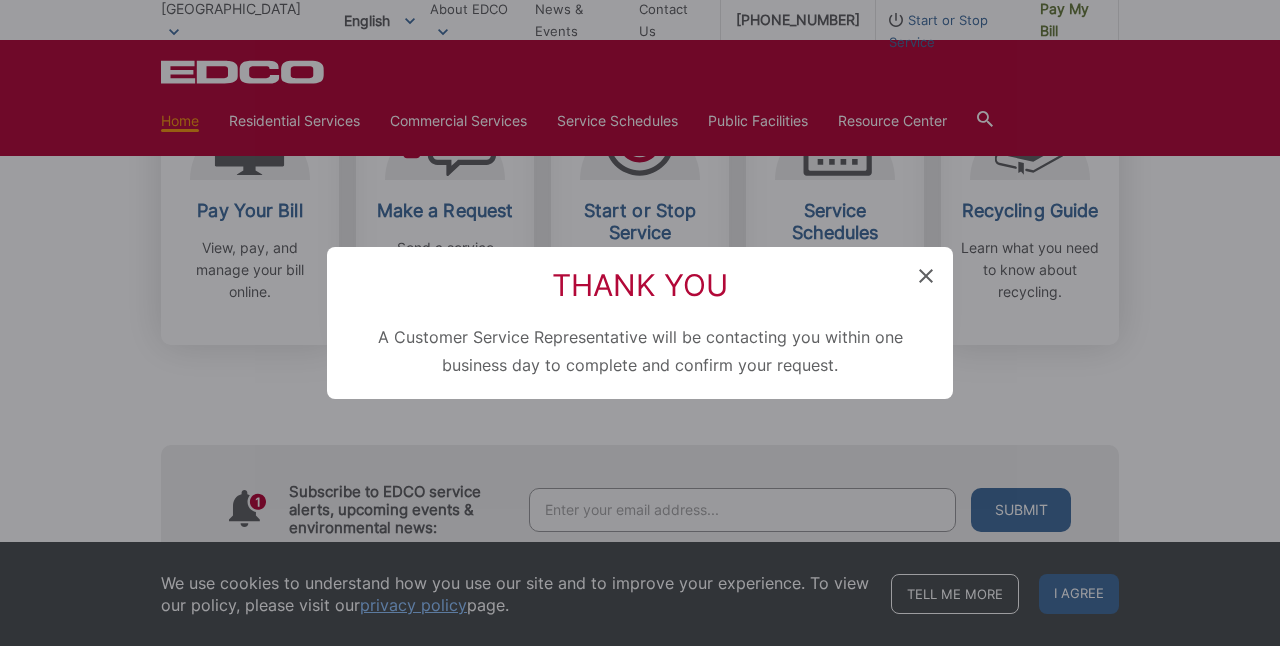 scroll, scrollTop: 20, scrollLeft: 0, axis: vertical 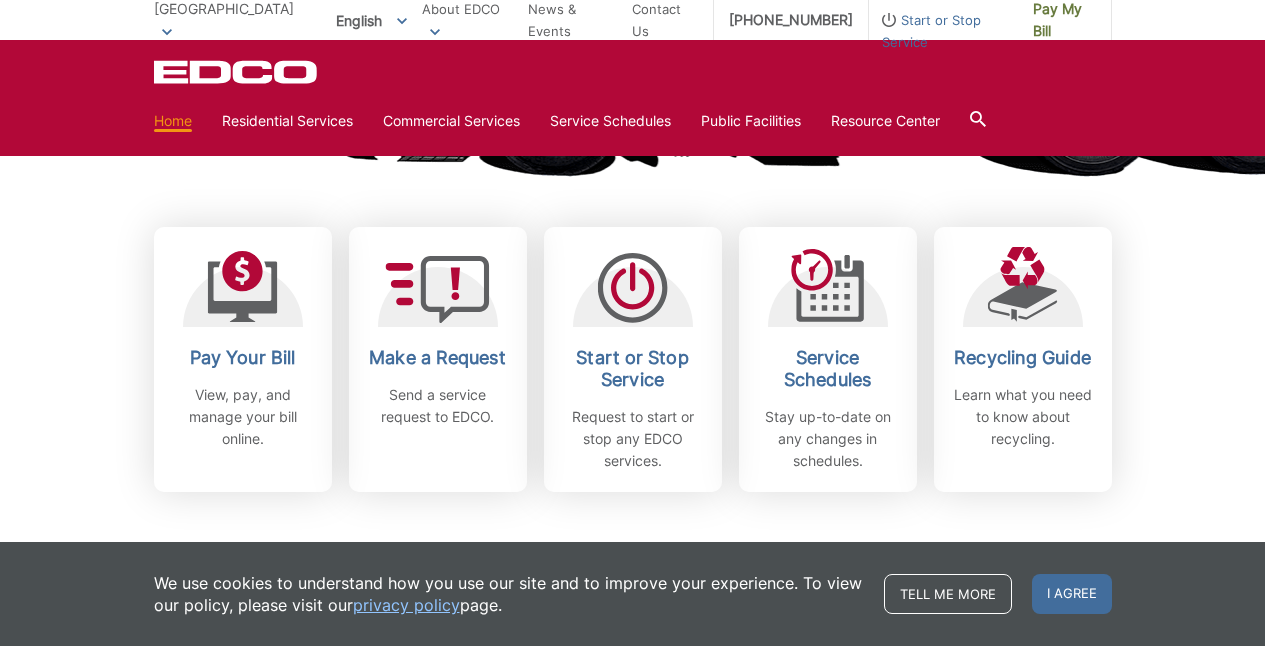 click on "[GEOGRAPHIC_DATA]
Pay Your Bill
View, pay, and manage your bill online.
Make a Request
Send a service request to EDCO.
Start or Stop Service
Request to start or stop any EDCO services." at bounding box center [632, 1427] 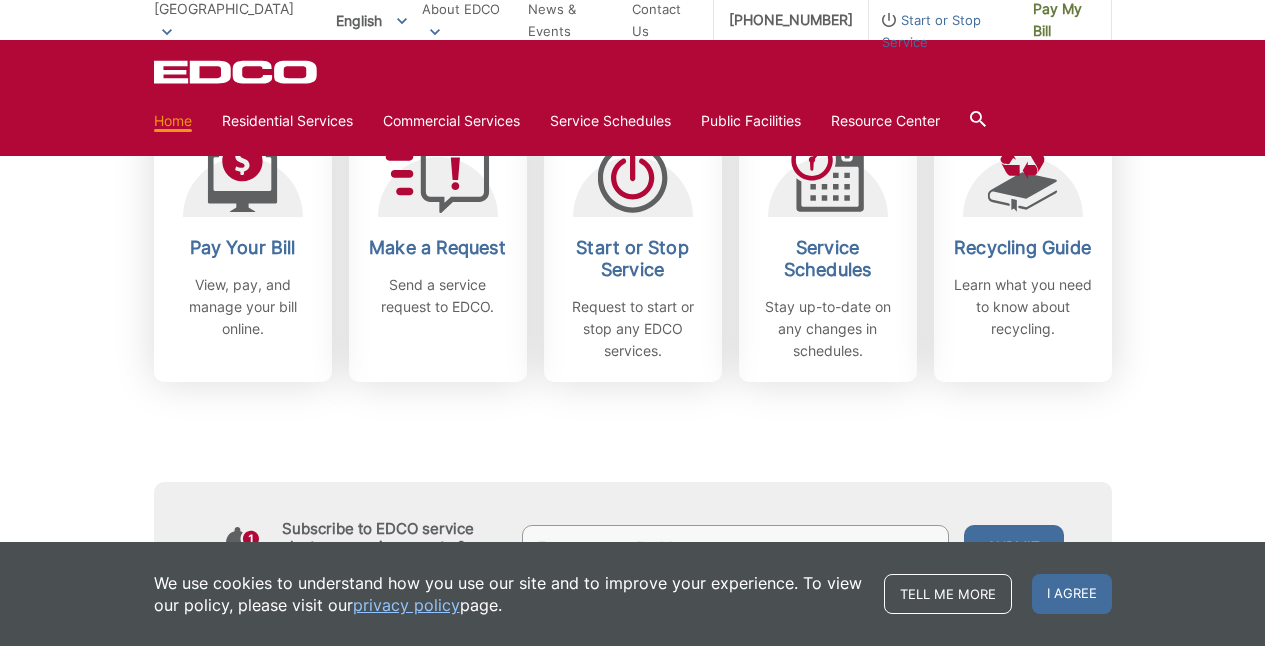 scroll, scrollTop: 476, scrollLeft: 0, axis: vertical 